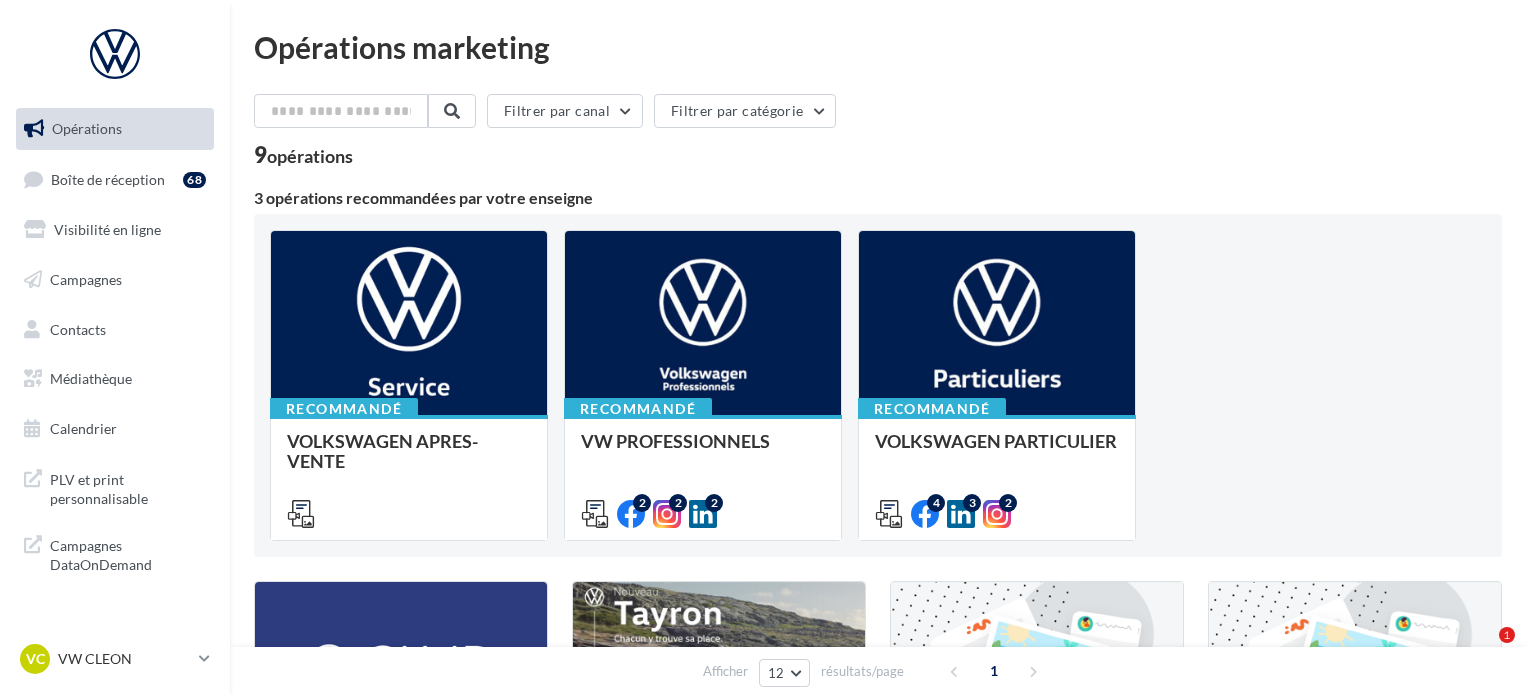 scroll, scrollTop: 0, scrollLeft: 0, axis: both 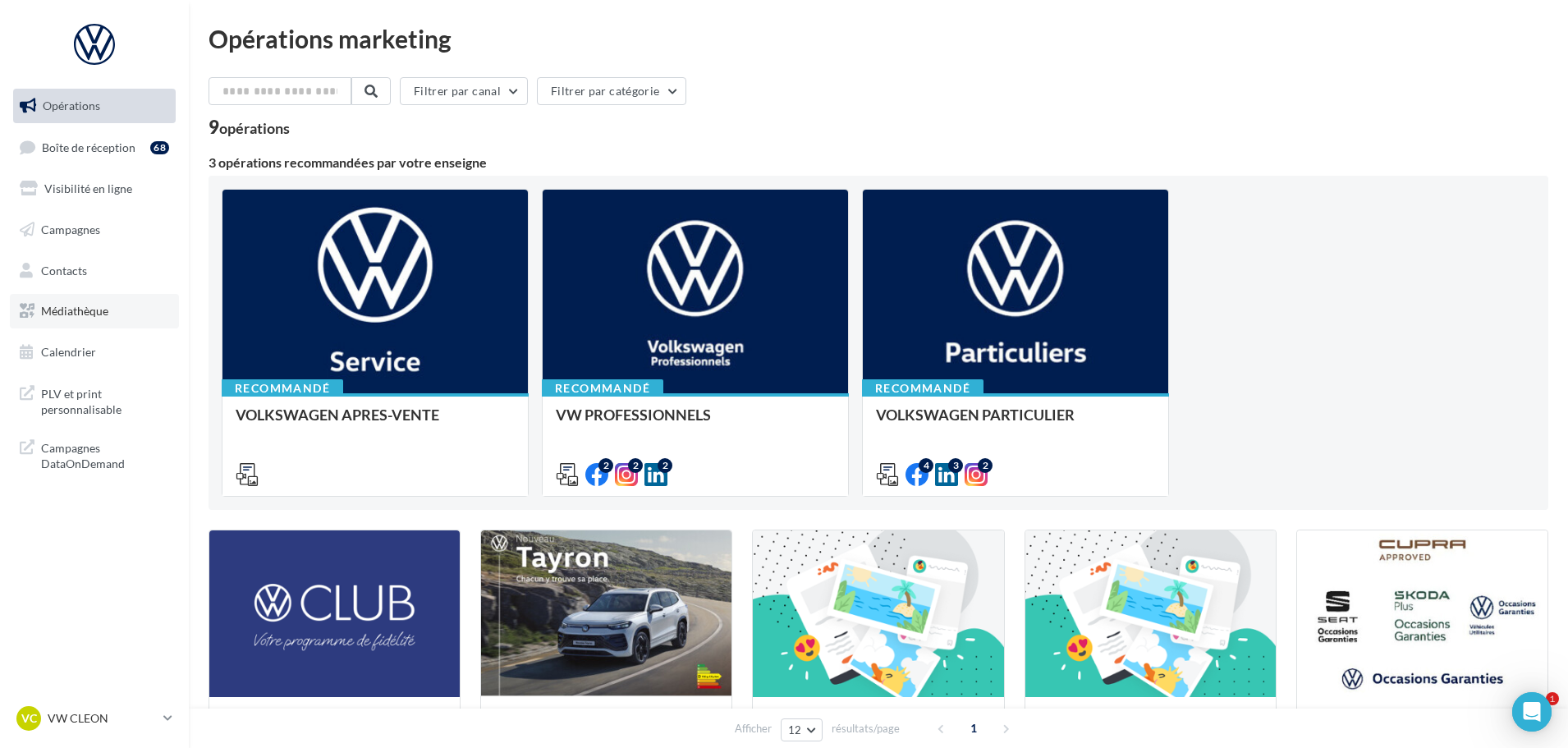 click on "Médiathèque" at bounding box center (94, 311) 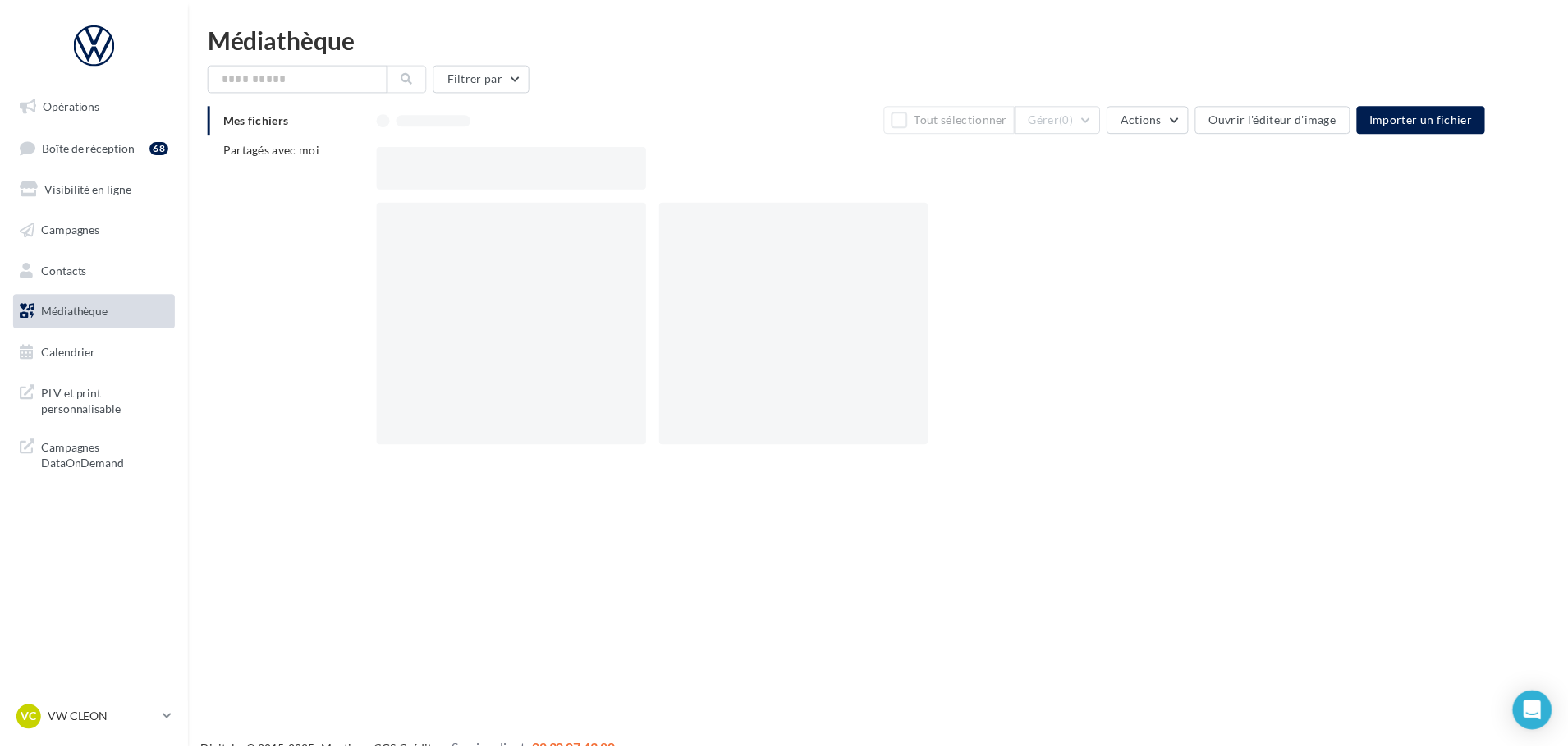 scroll, scrollTop: 0, scrollLeft: 0, axis: both 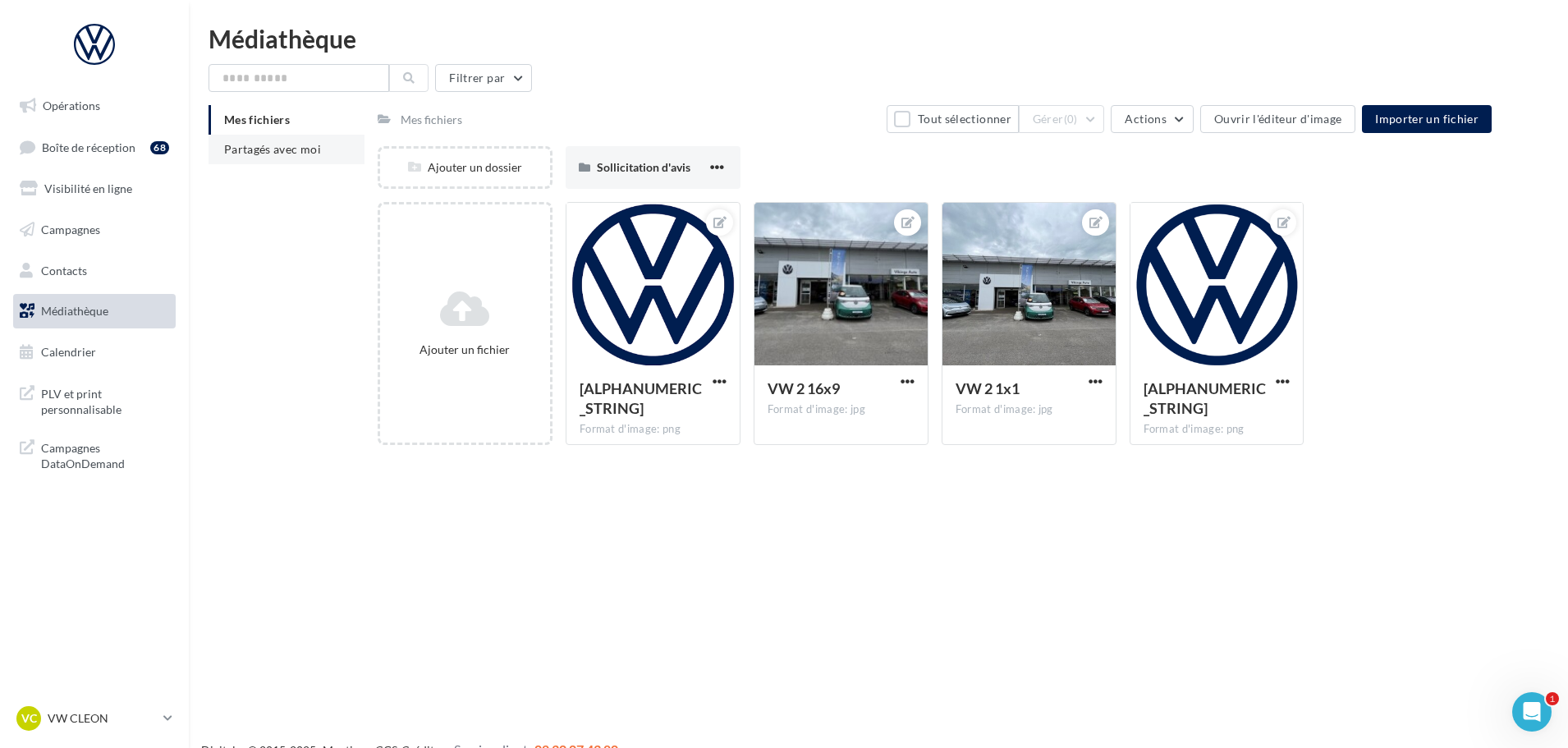 click on "Partagés avec moi" at bounding box center [273, 149] 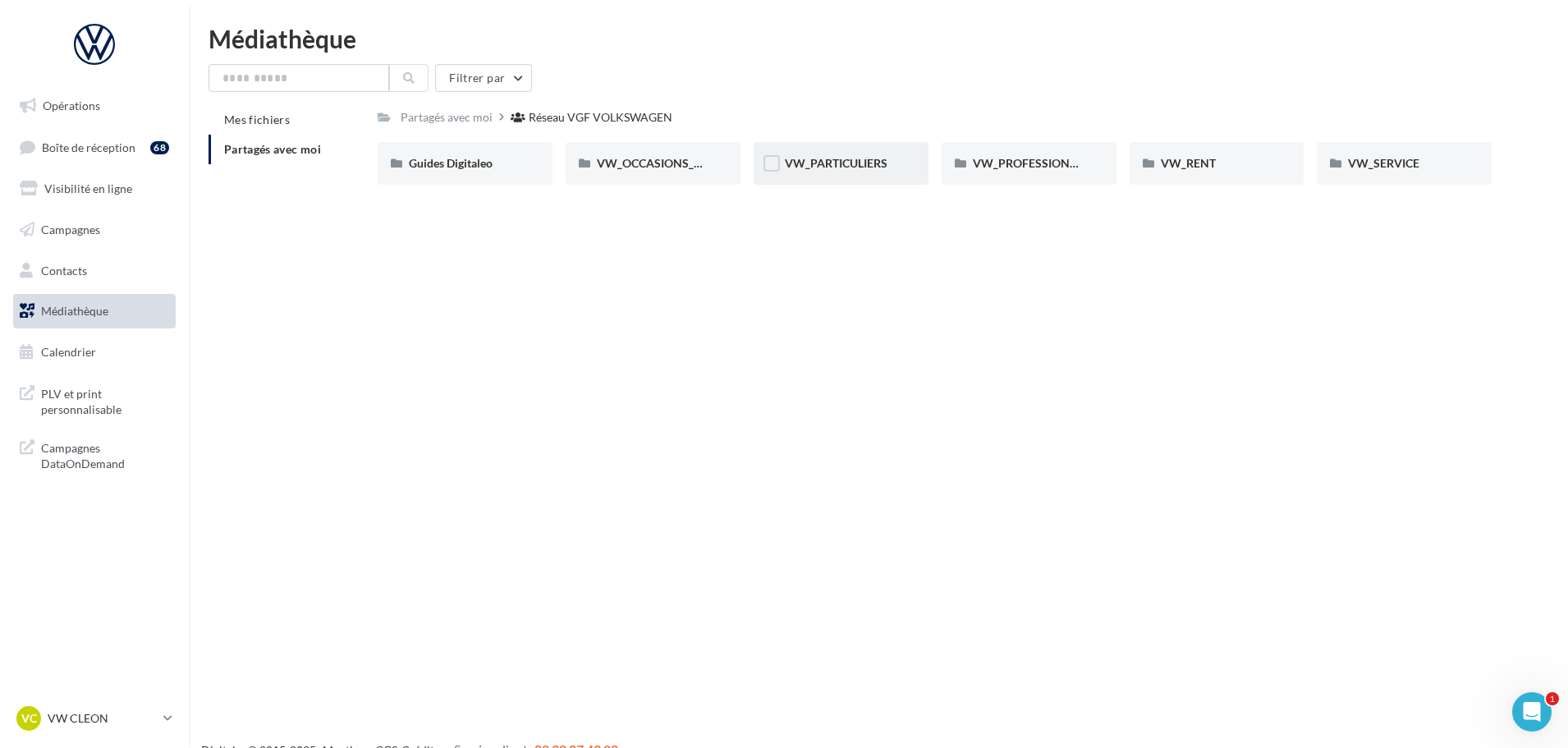click on "VW_PARTICULIERS" at bounding box center (836, 163) 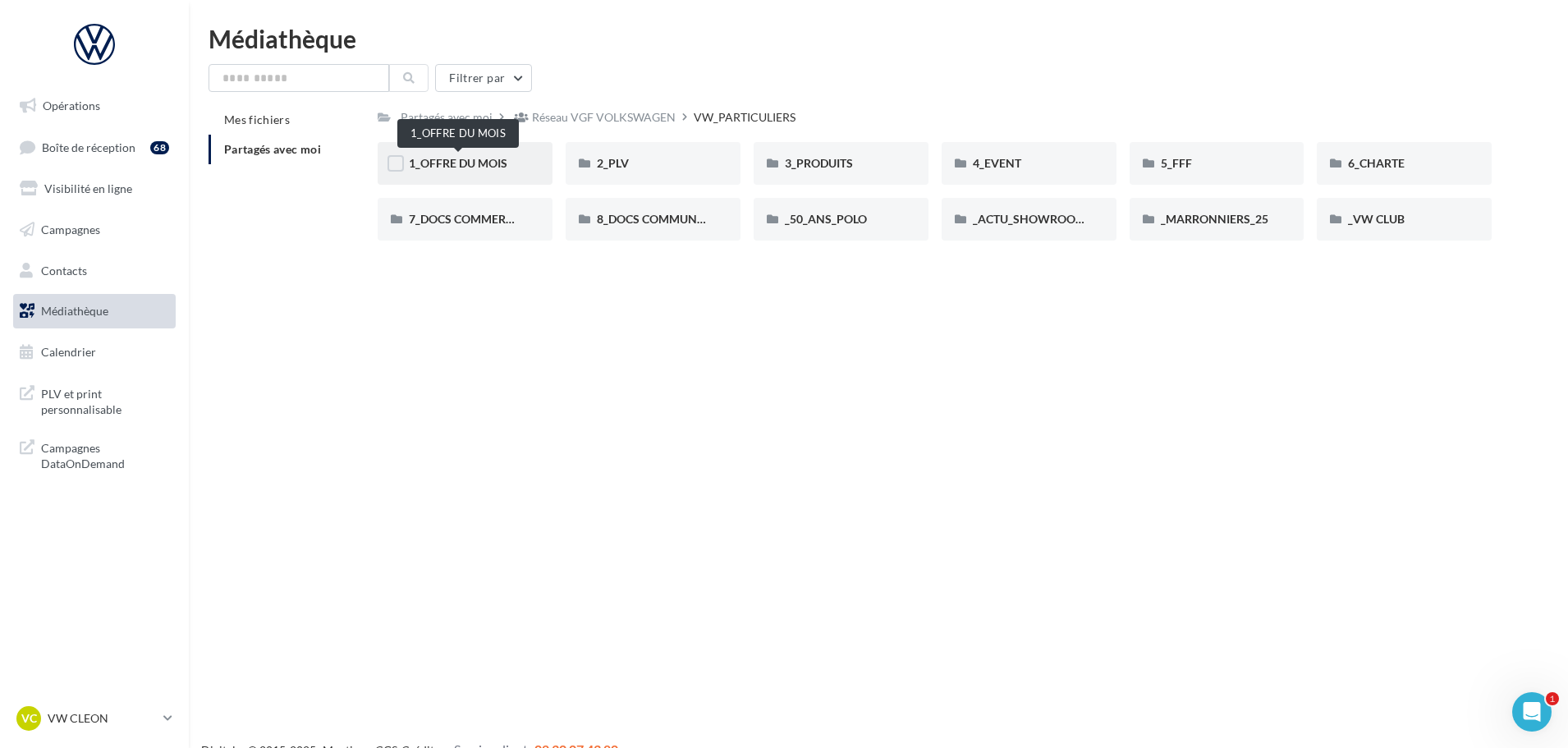 click on "1_OFFRE DU MOIS" at bounding box center (458, 163) 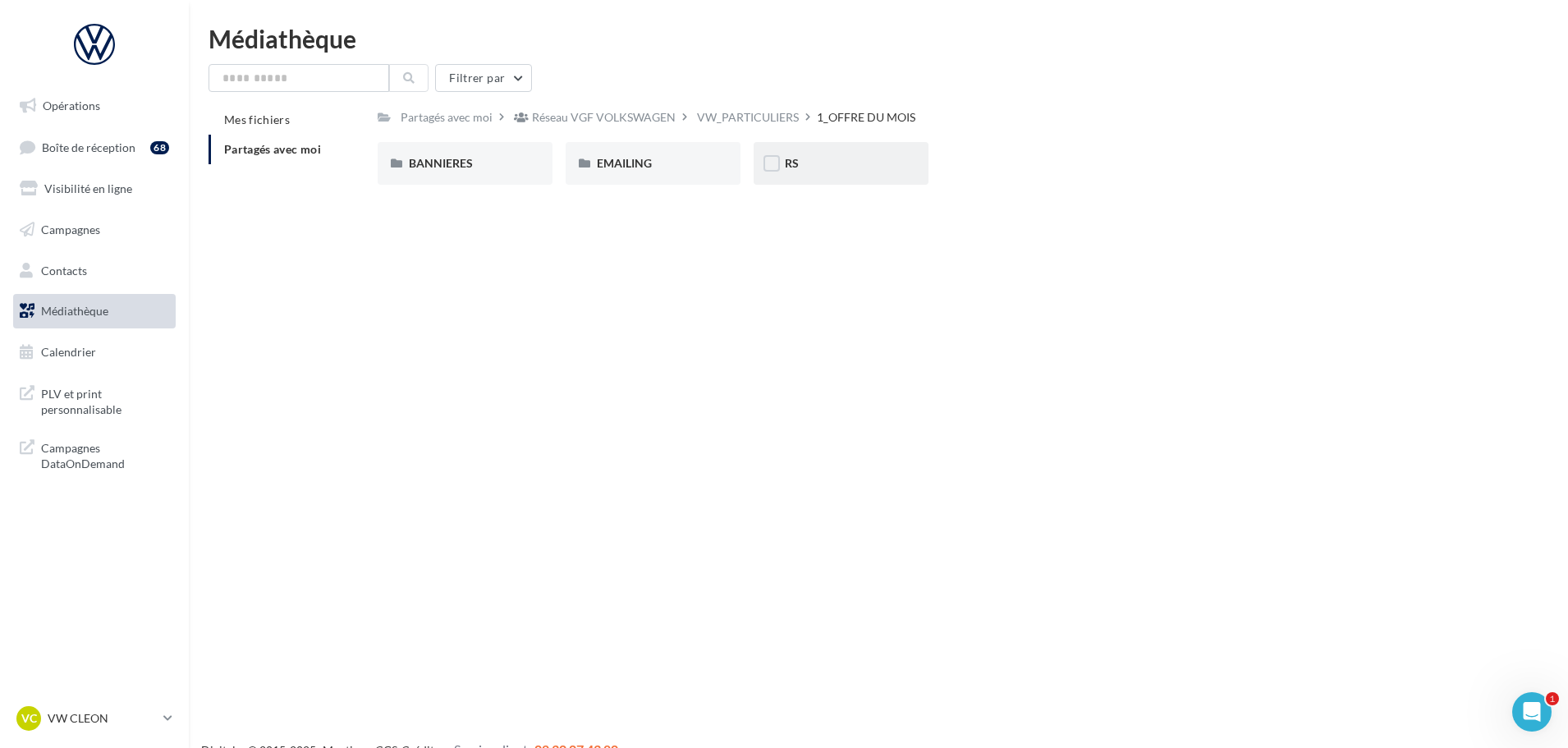 click on "RS" at bounding box center [841, 163] 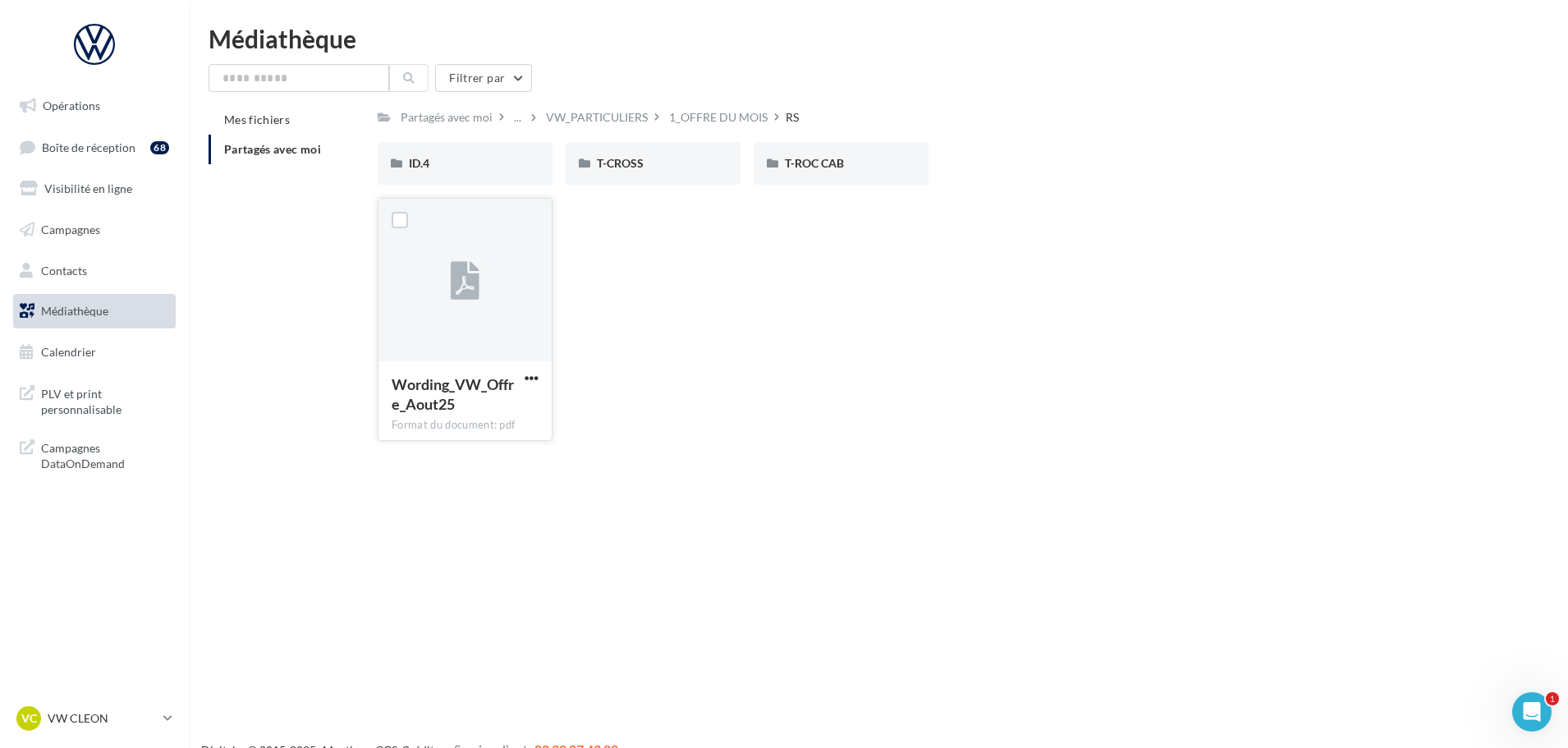 click at bounding box center (465, 281) 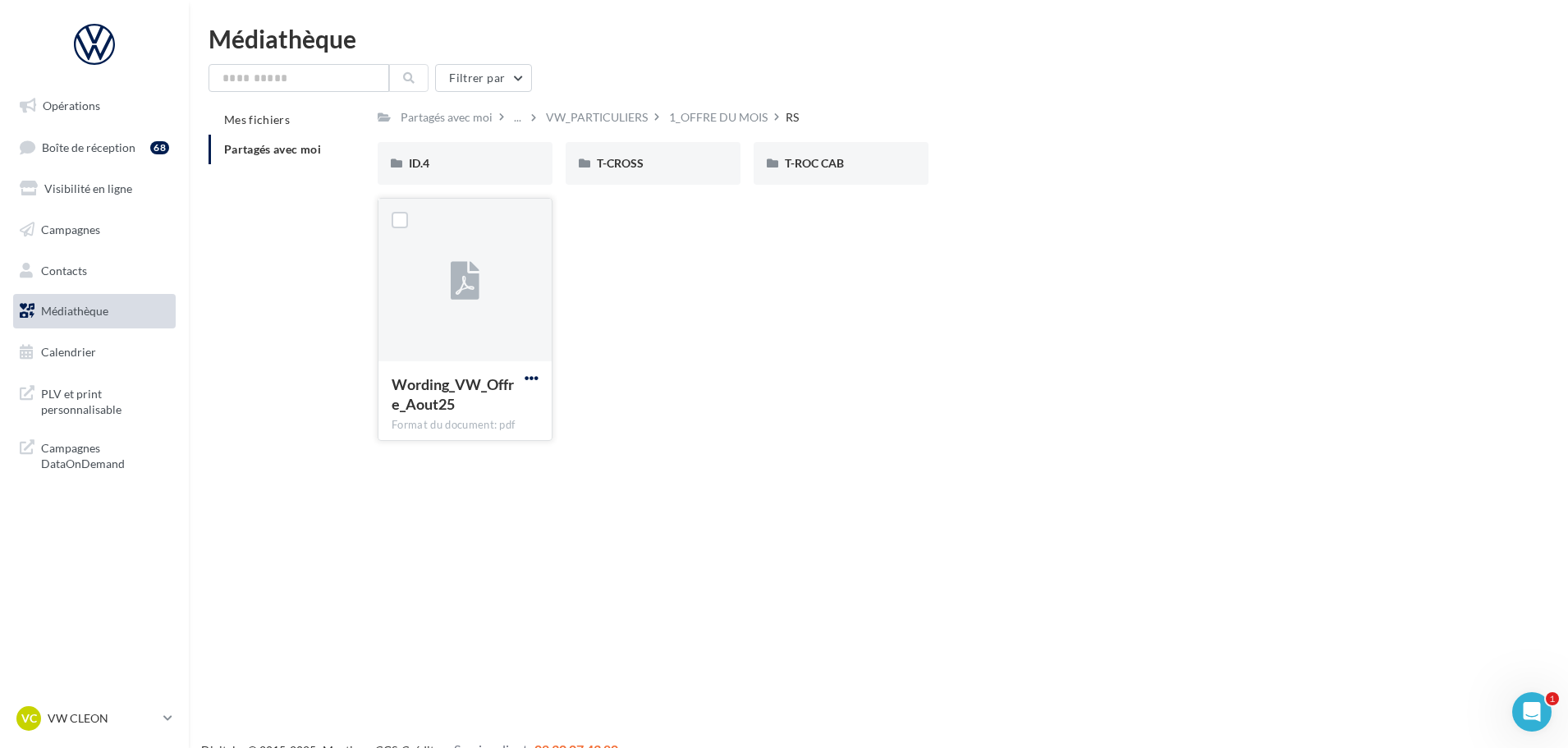 click at bounding box center [531, 378] 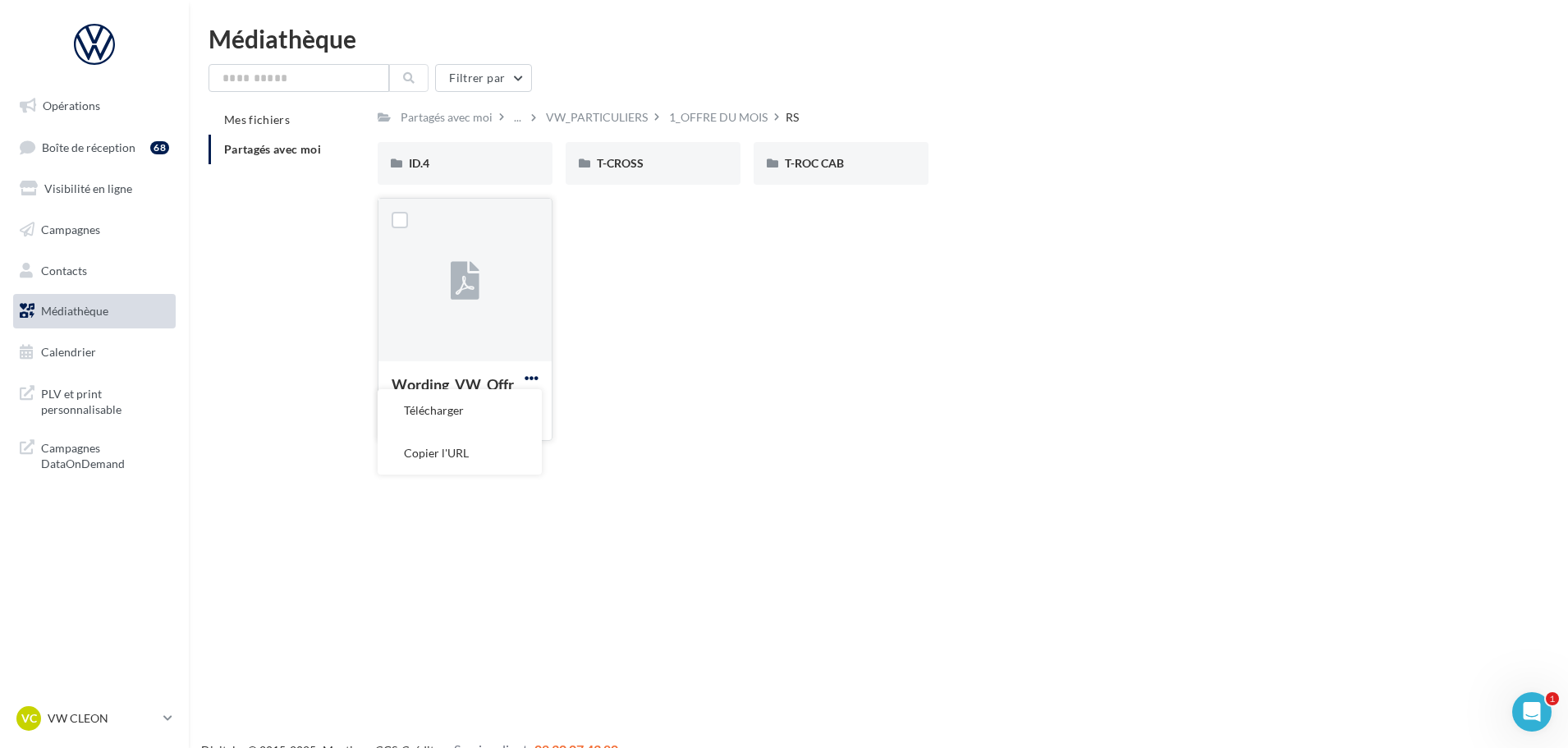 click at bounding box center [531, 378] 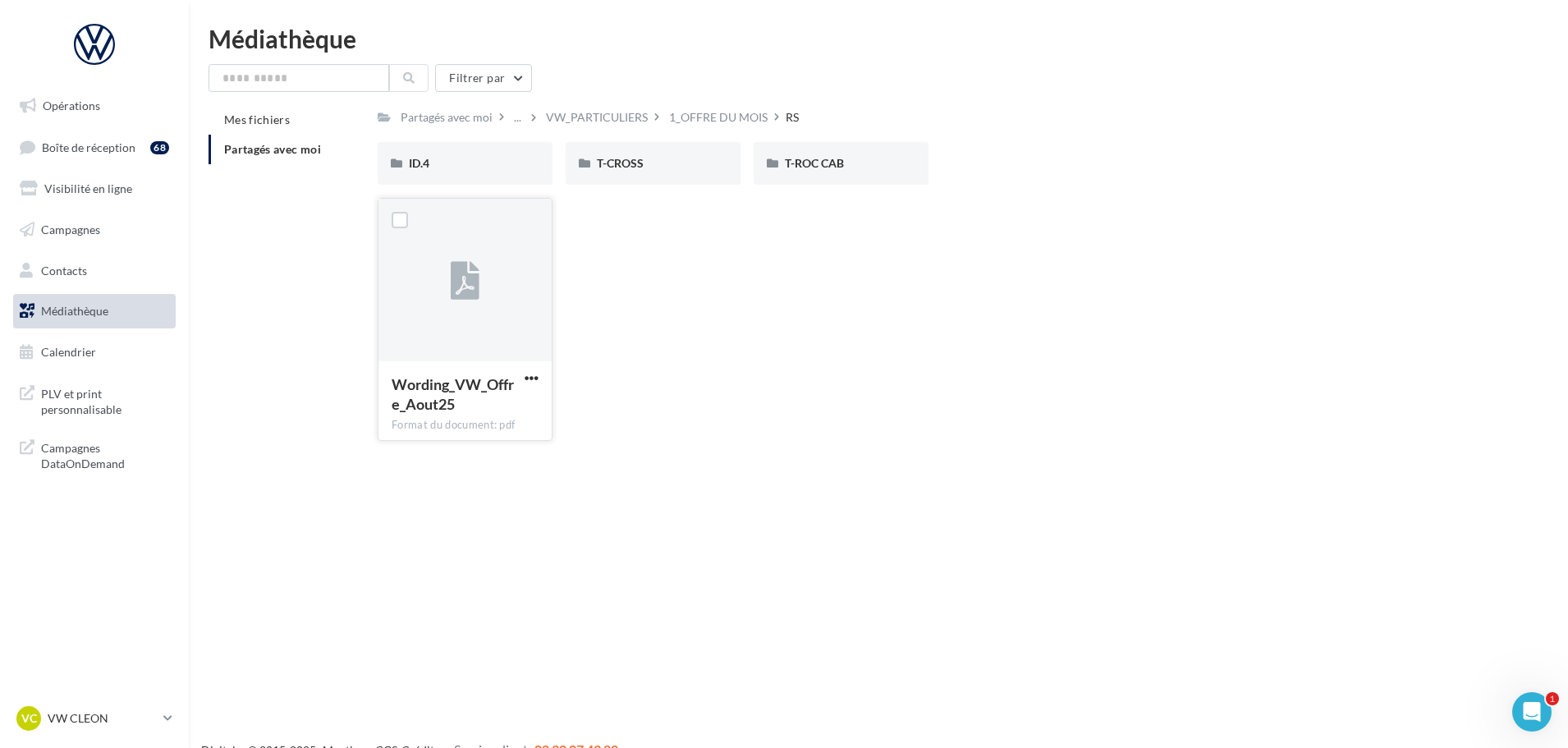 click at bounding box center [531, 379] 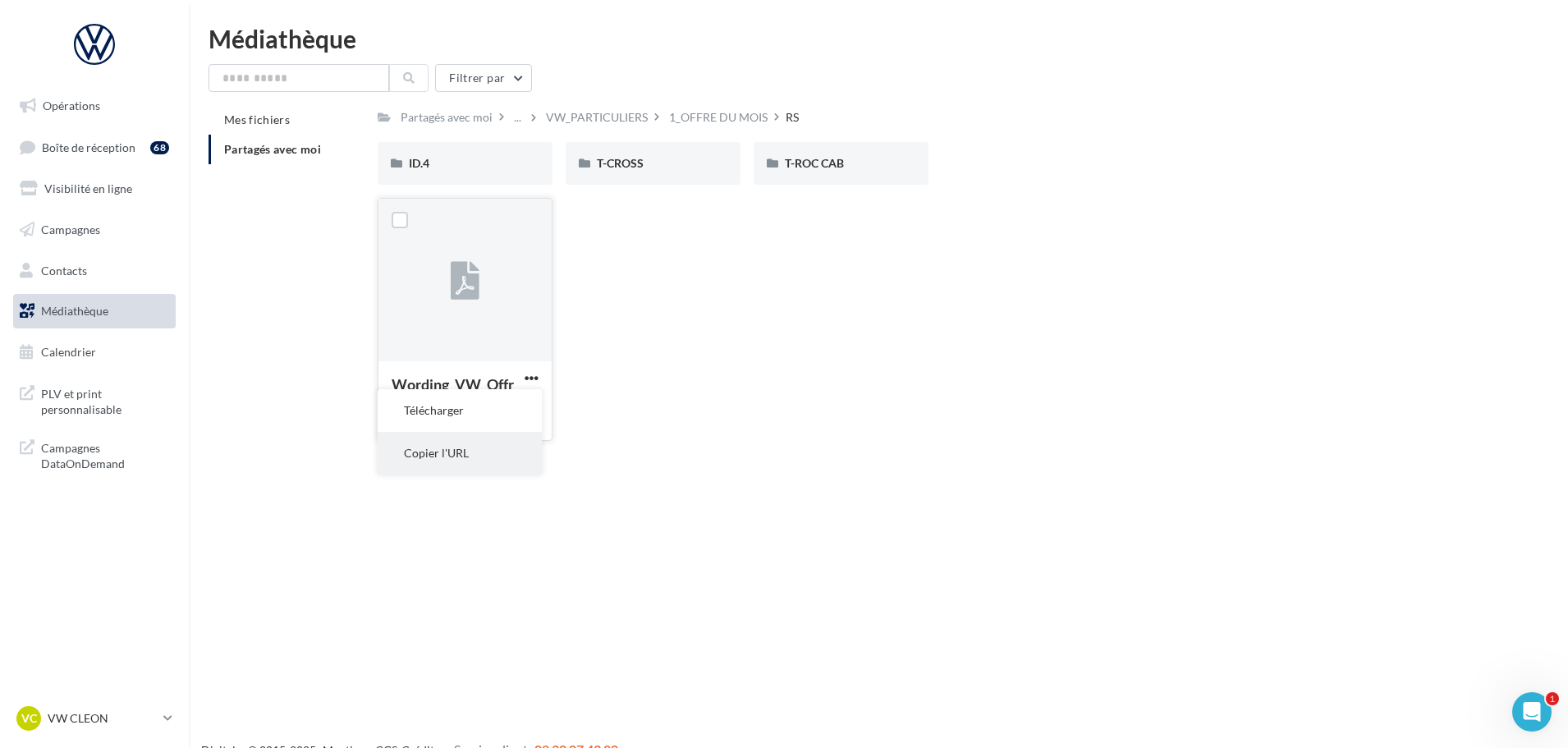 click on "Copier l'URL" at bounding box center (460, 453) 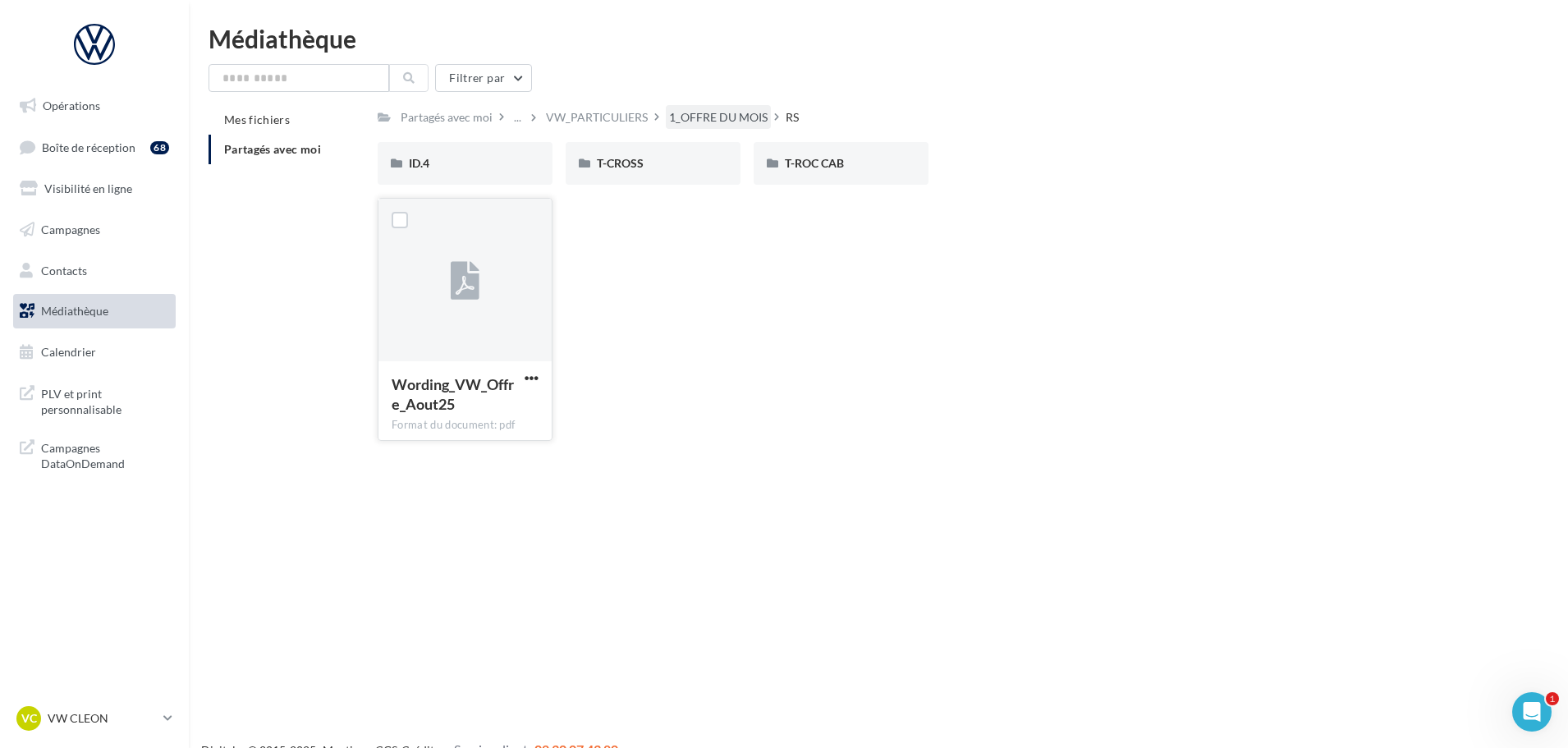 click on "1_OFFRE DU MOIS" at bounding box center (718, 117) 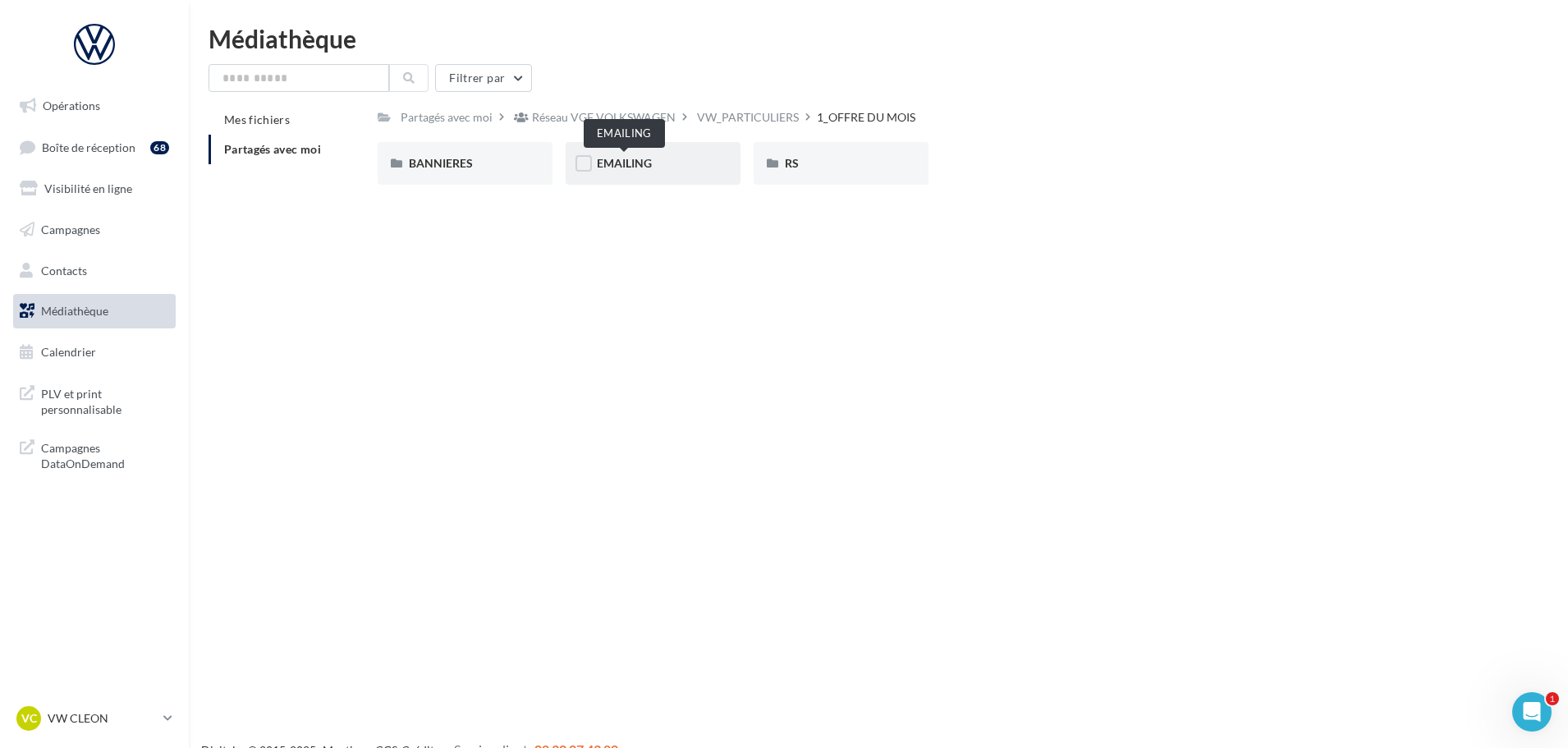 click on "EMAILING" at bounding box center (624, 163) 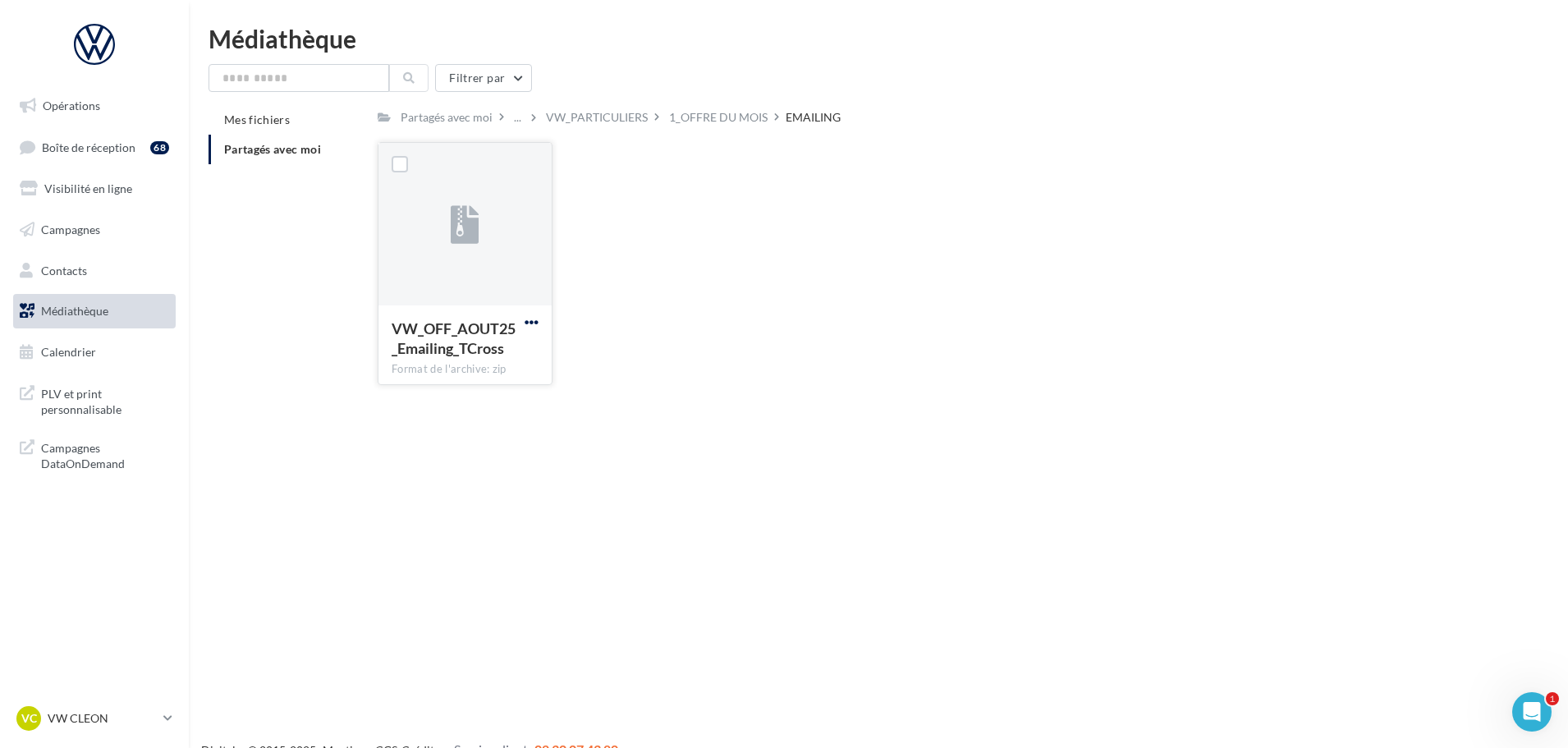 click at bounding box center (531, 322) 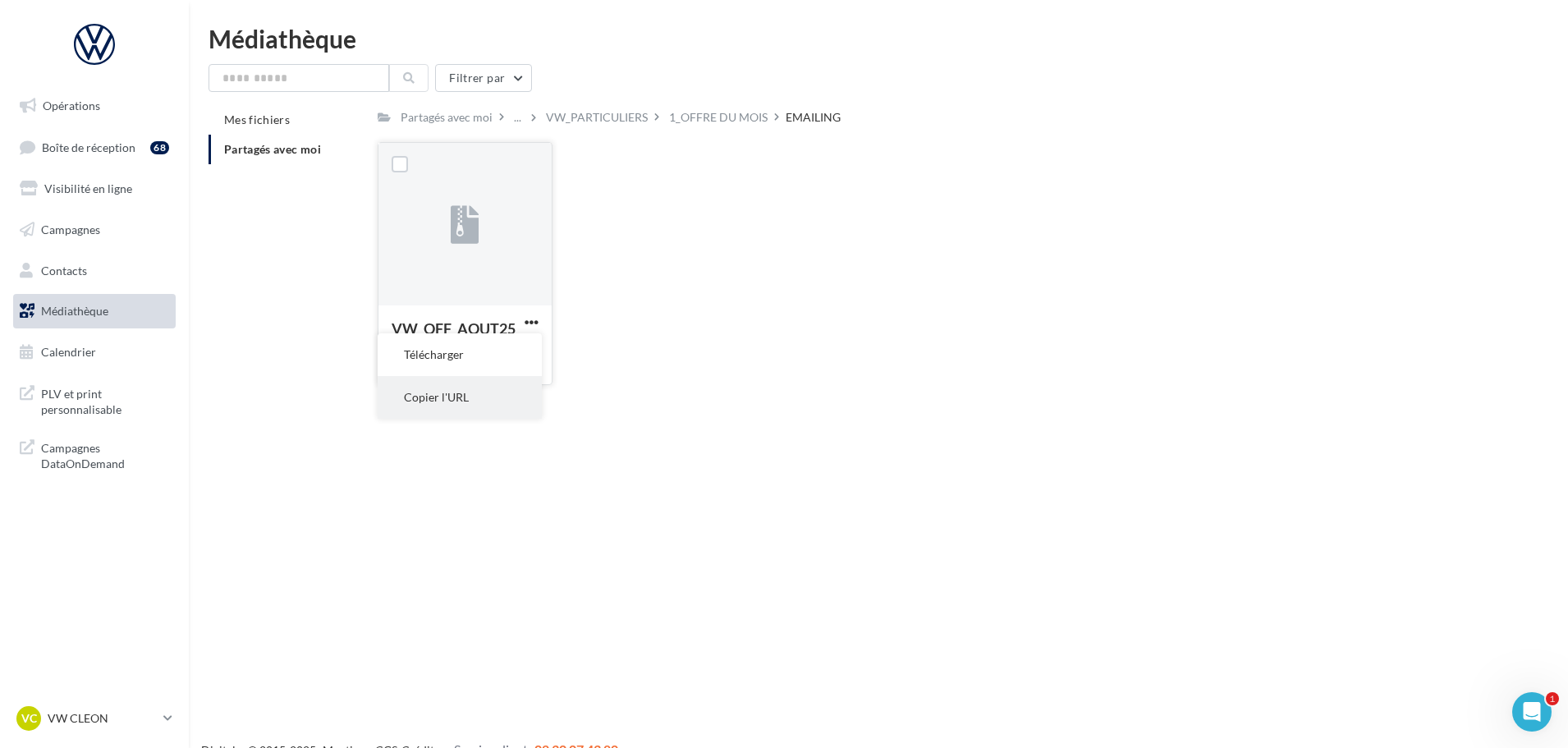 click on "Copier l'URL" at bounding box center [460, 397] 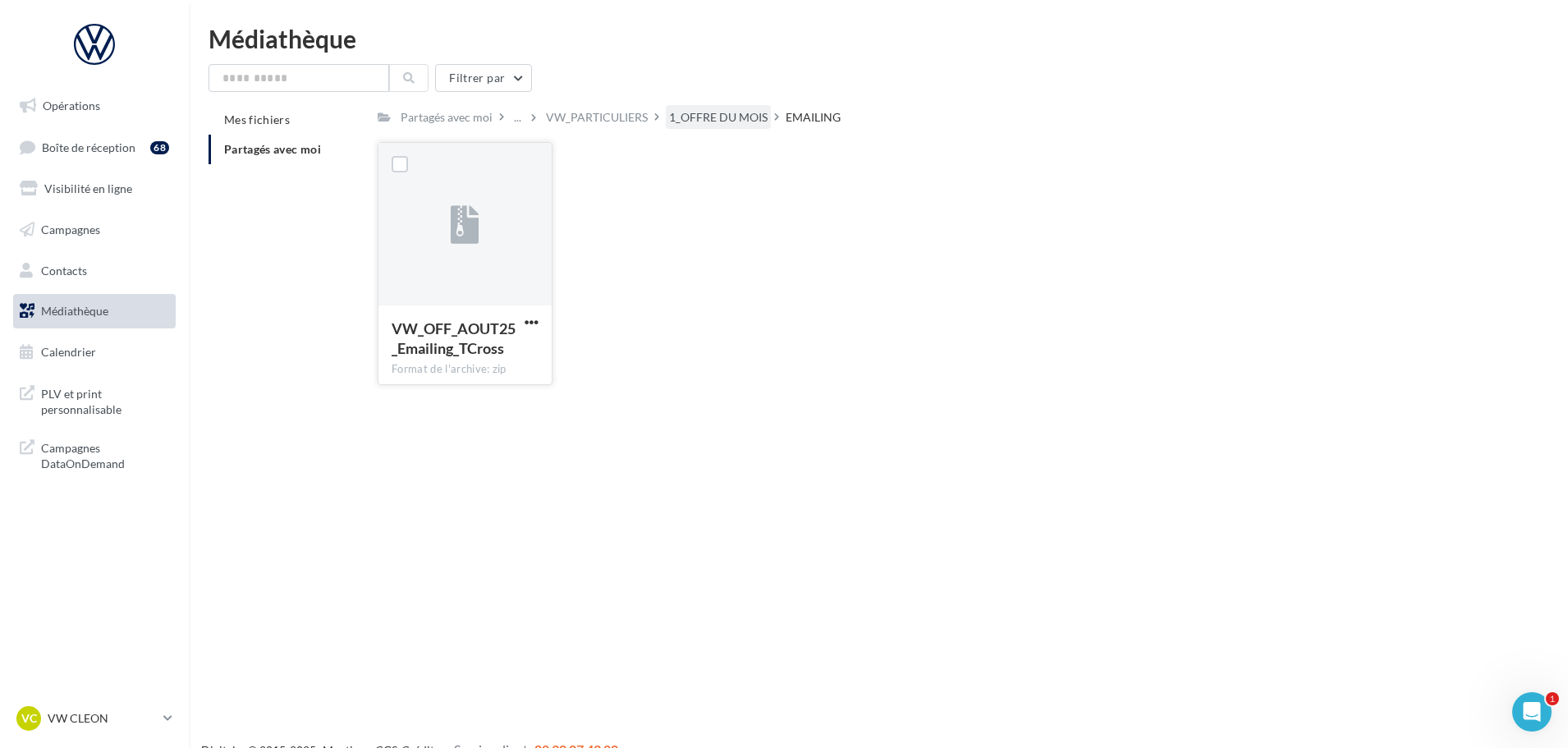 click on "1_OFFRE DU MOIS" at bounding box center [718, 117] 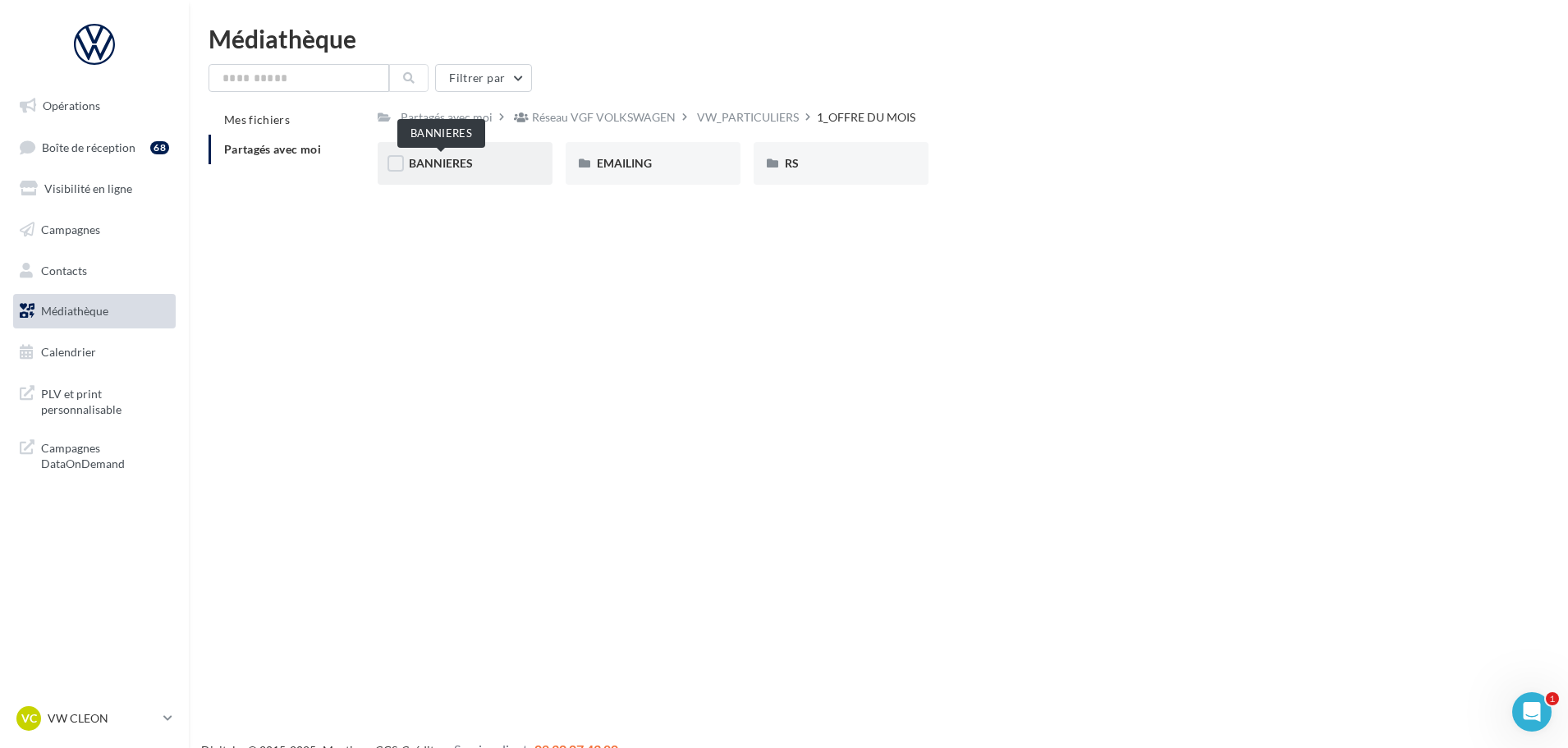 click on "BANNIERES" at bounding box center (441, 163) 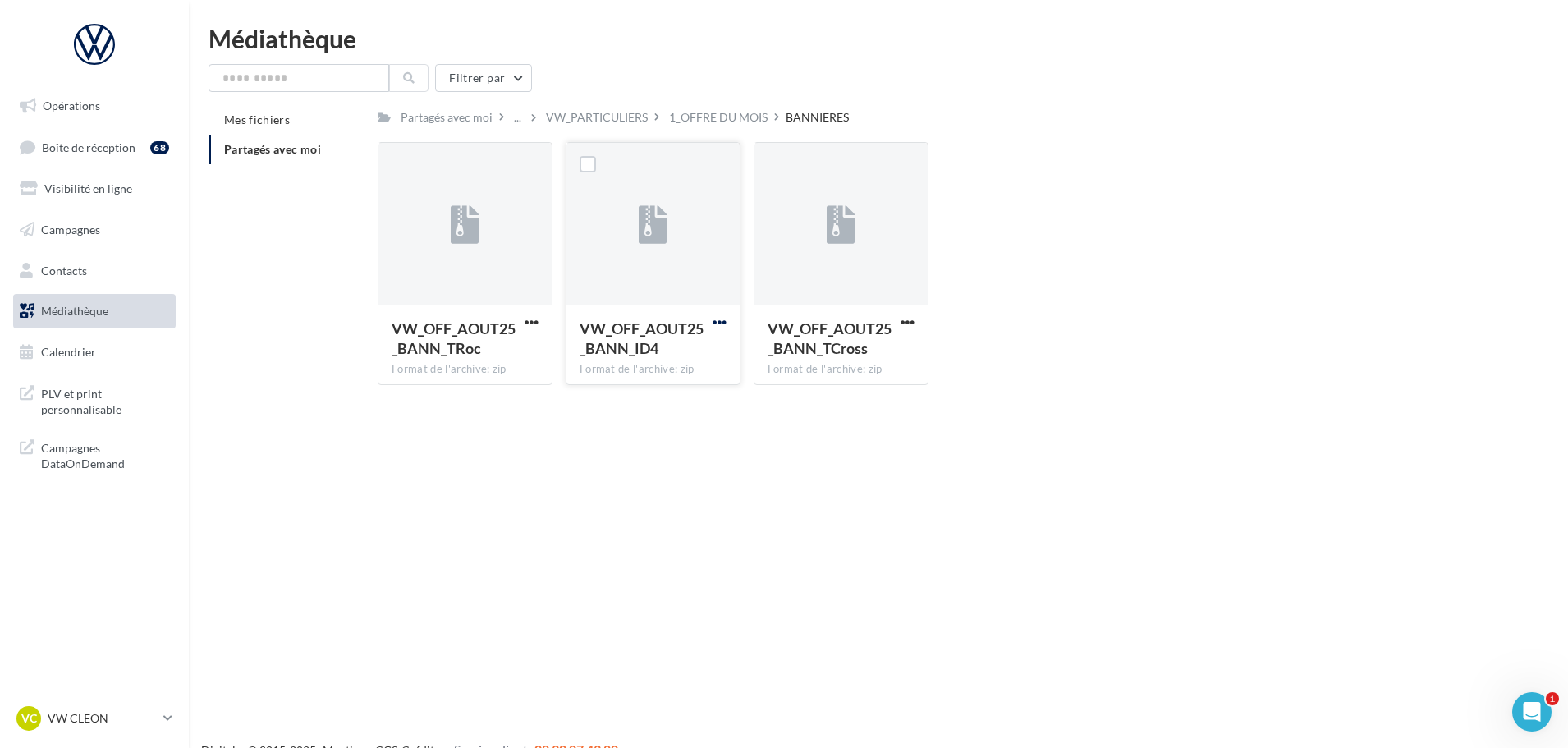 click at bounding box center [719, 322] 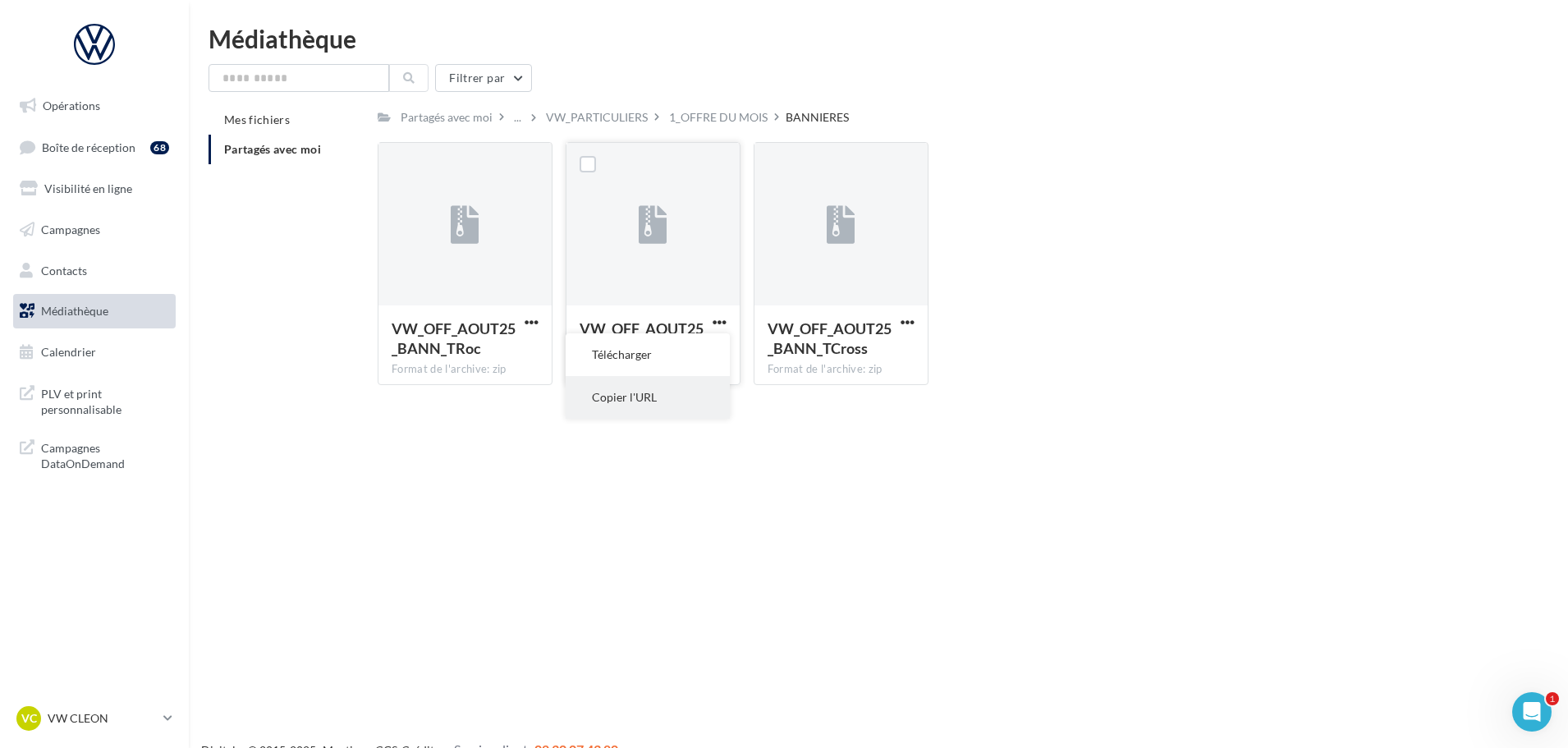 click on "Copier l'URL" at bounding box center (648, 397) 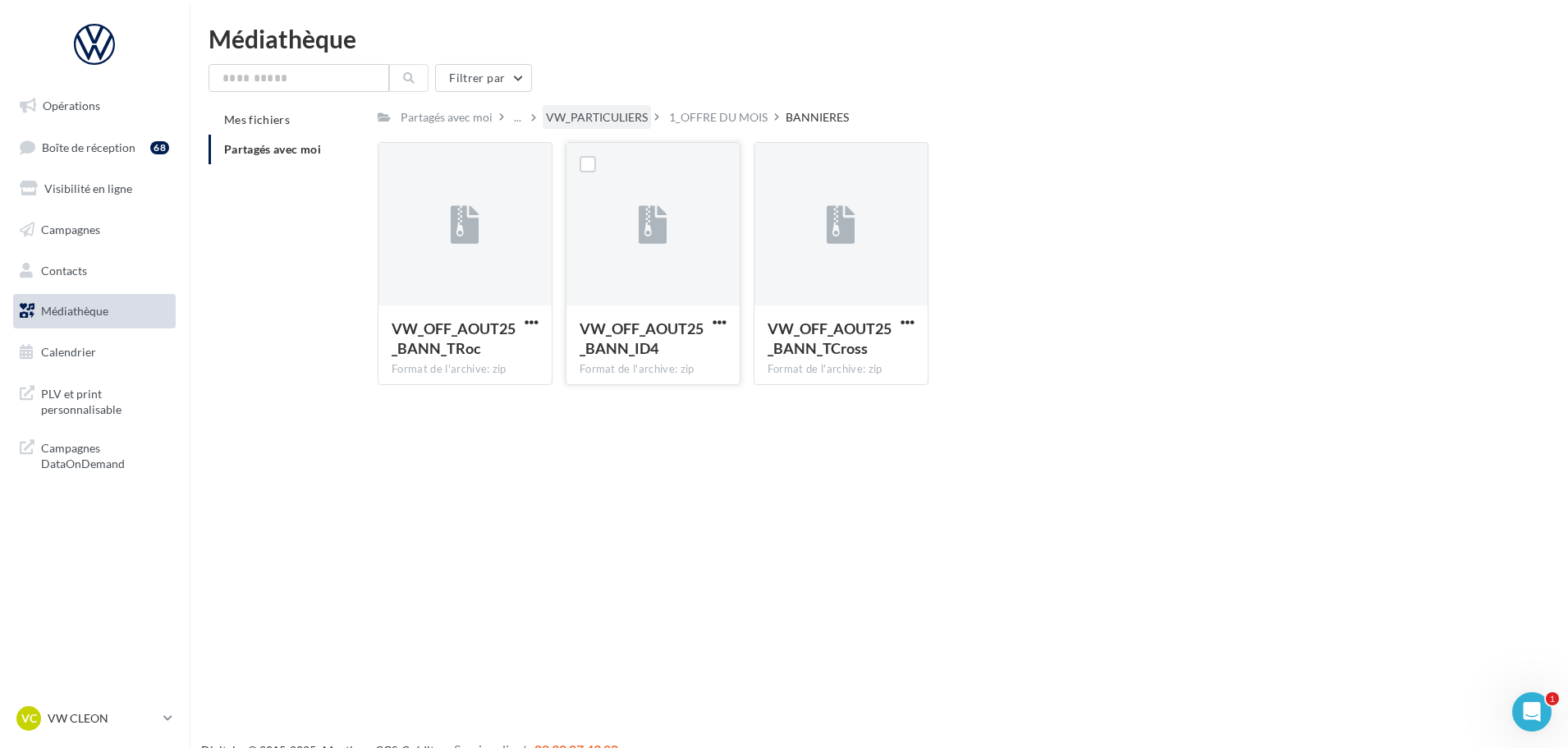 click on "VW_PARTICULIERS" at bounding box center [597, 117] 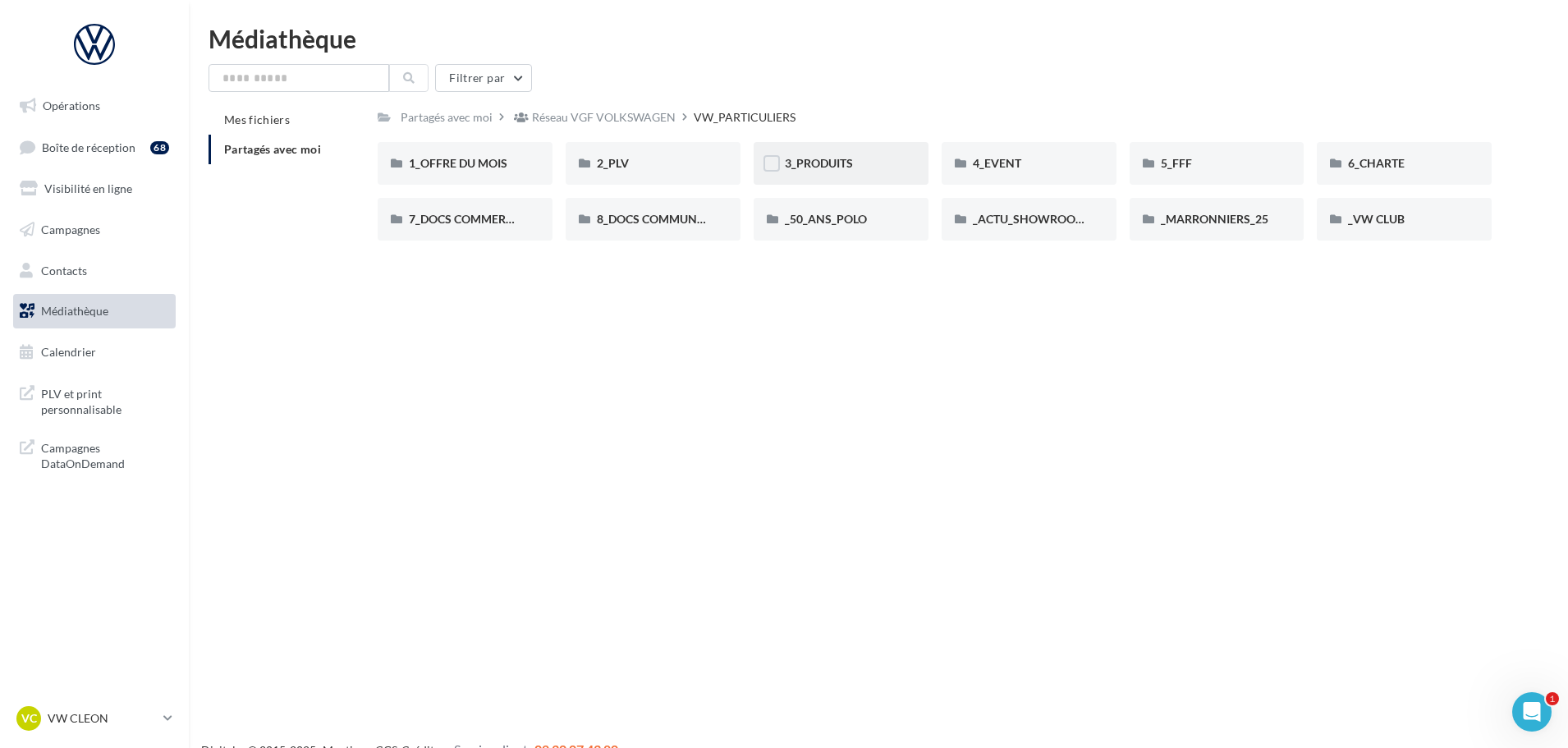 click on "3_PRODUITS" at bounding box center [841, 163] 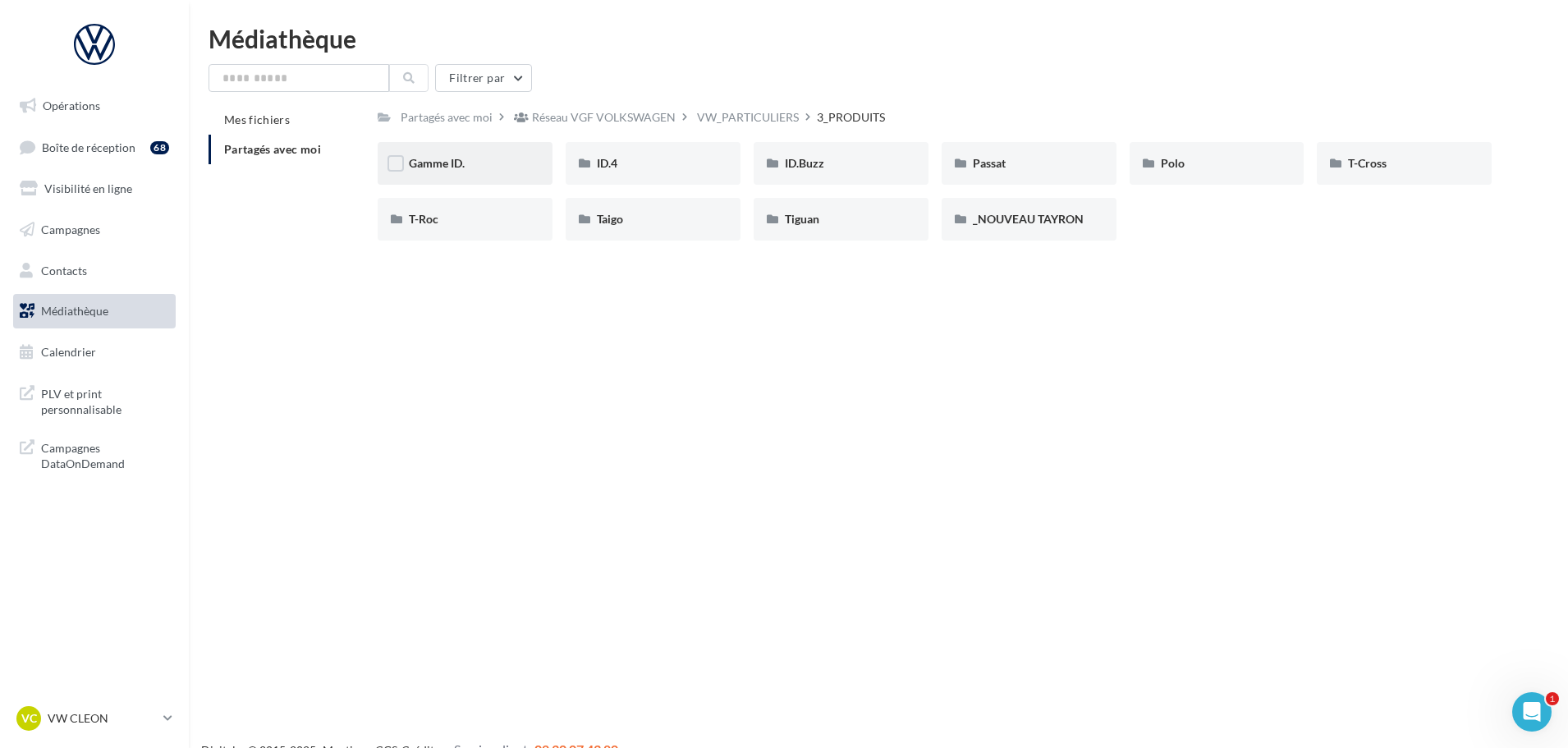click on "Gamme ID." at bounding box center [437, 163] 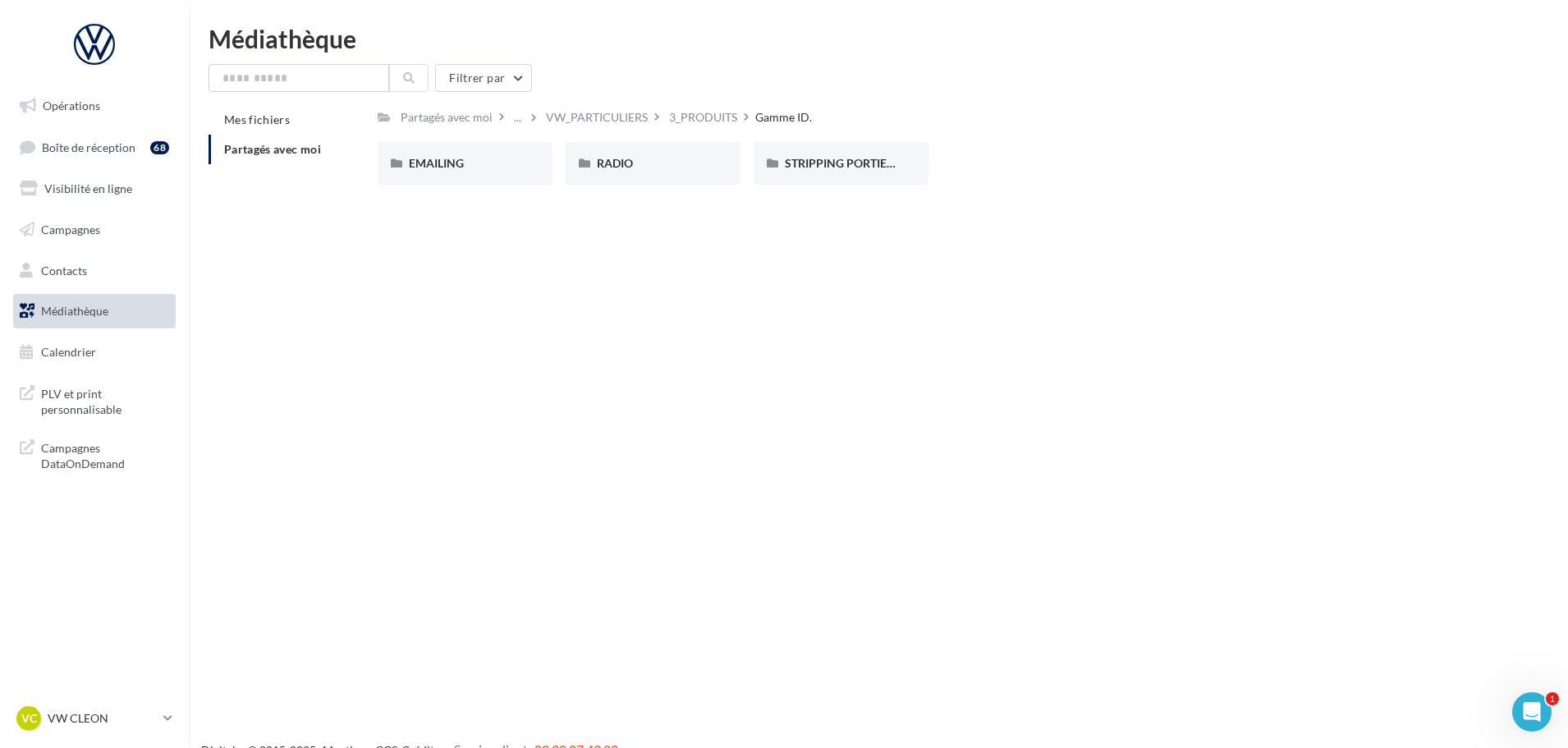 click on "Gamme ID." at bounding box center (783, 117) 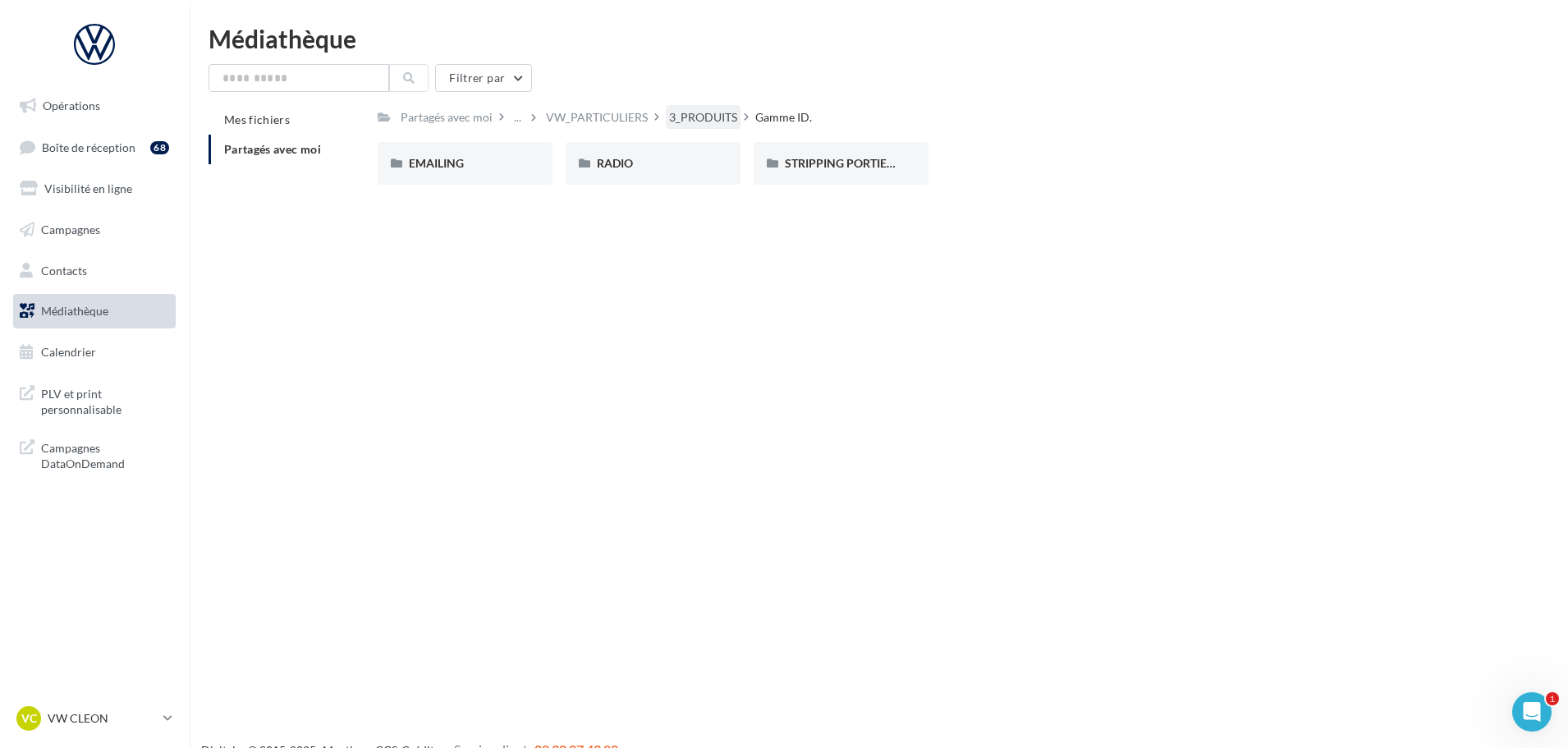 click on "3_PRODUITS" at bounding box center (703, 117) 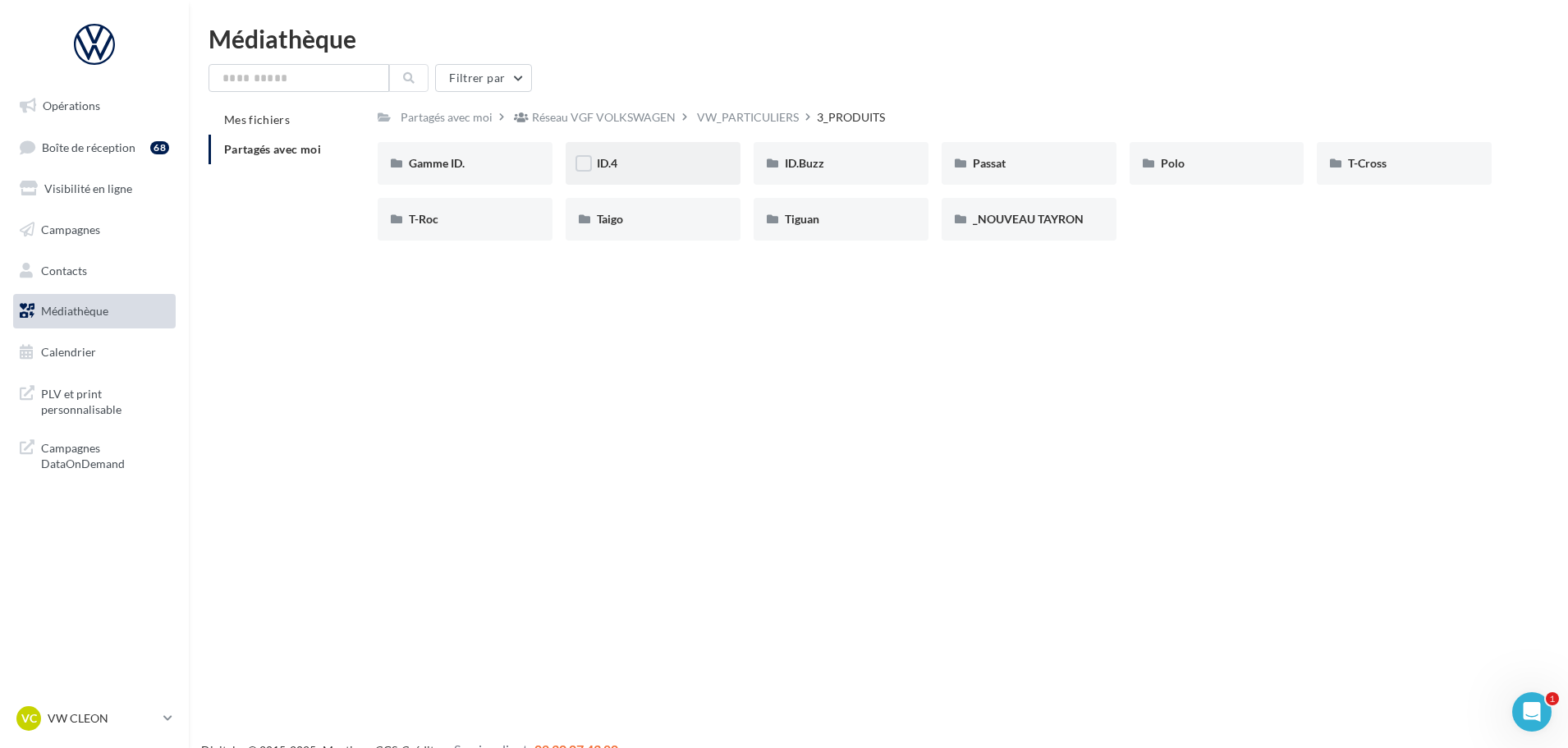 click on "ID.4" at bounding box center [653, 163] 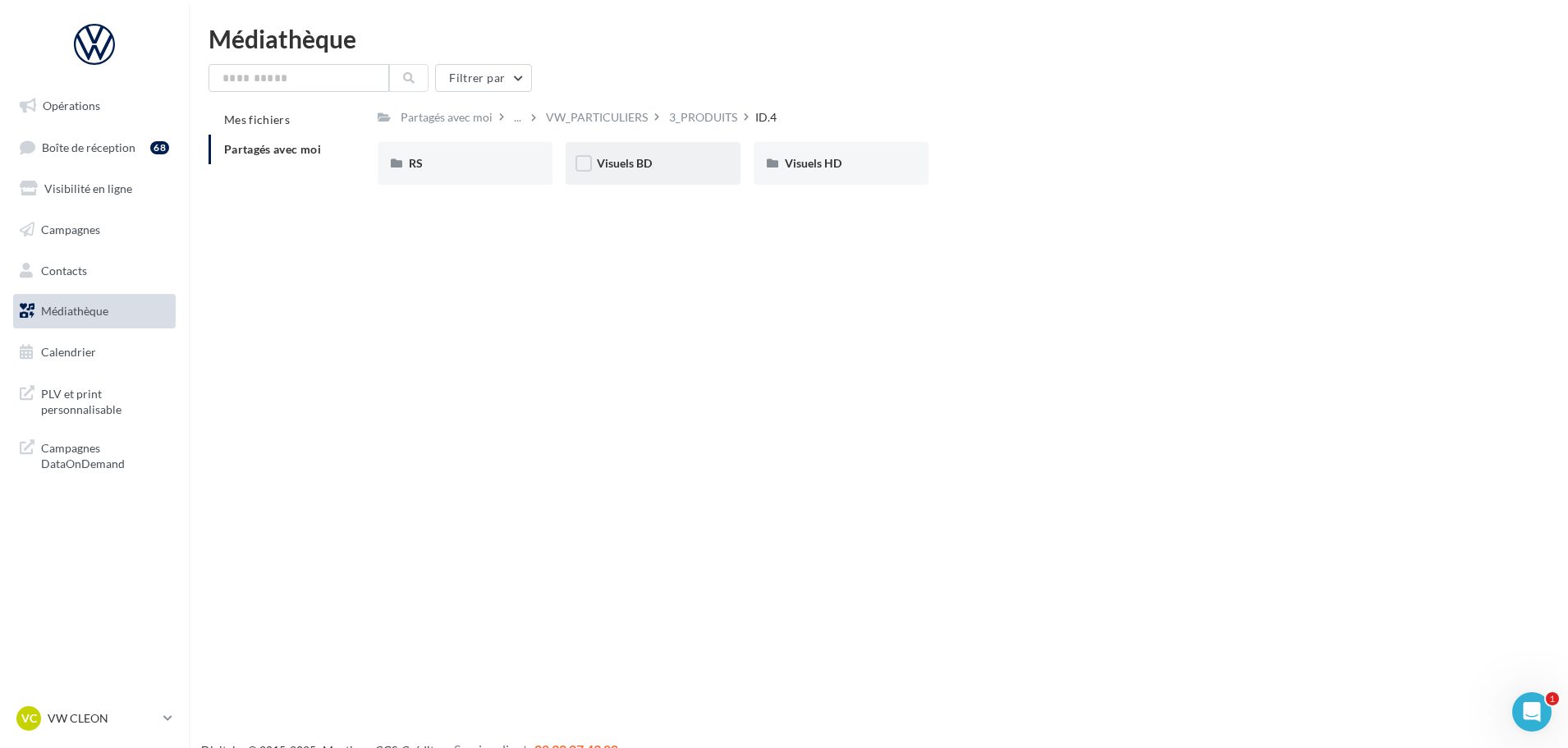 click on "Visuels BD" at bounding box center [653, 163] 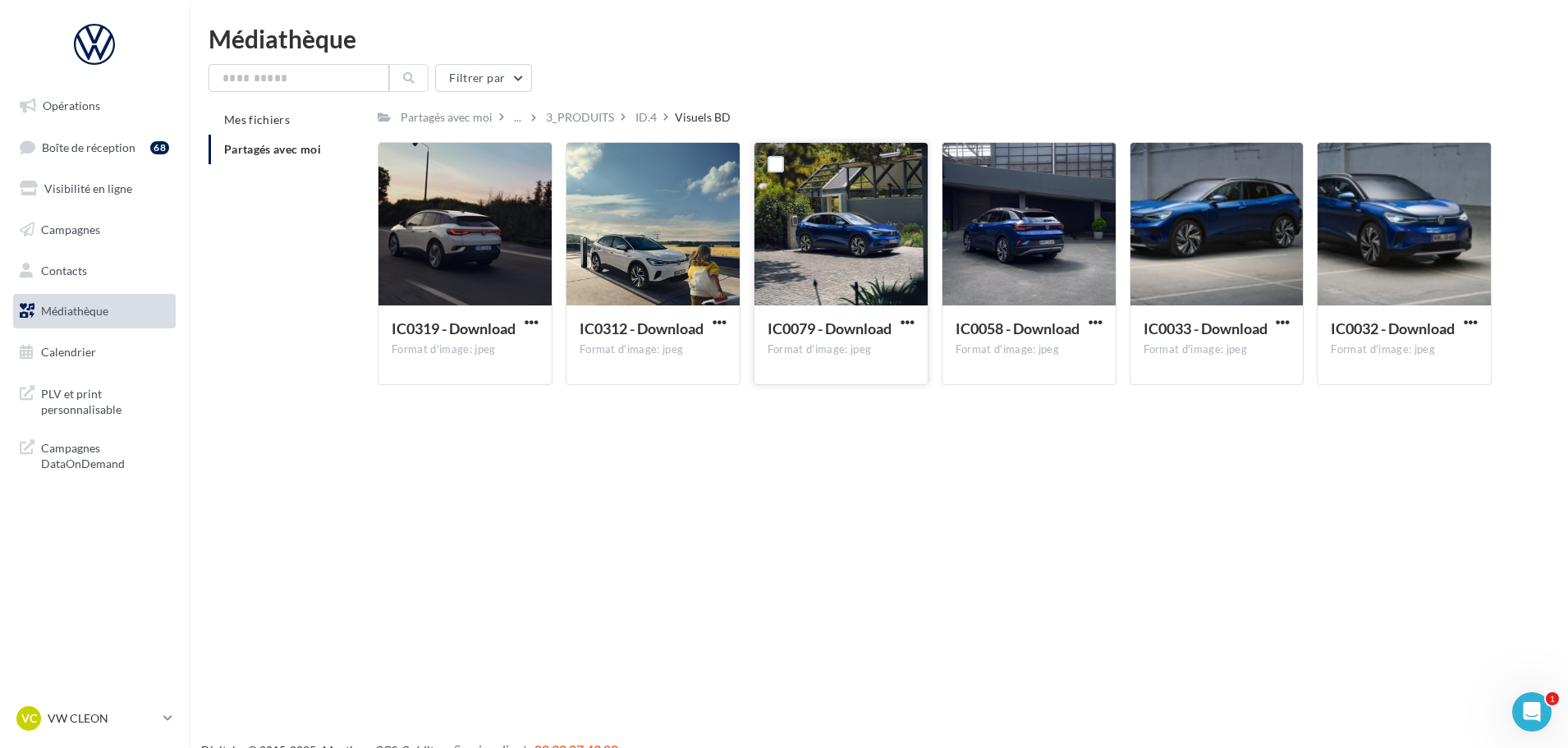click on "IC0079 - Download  Format d'image: jpeg" at bounding box center (841, 344) 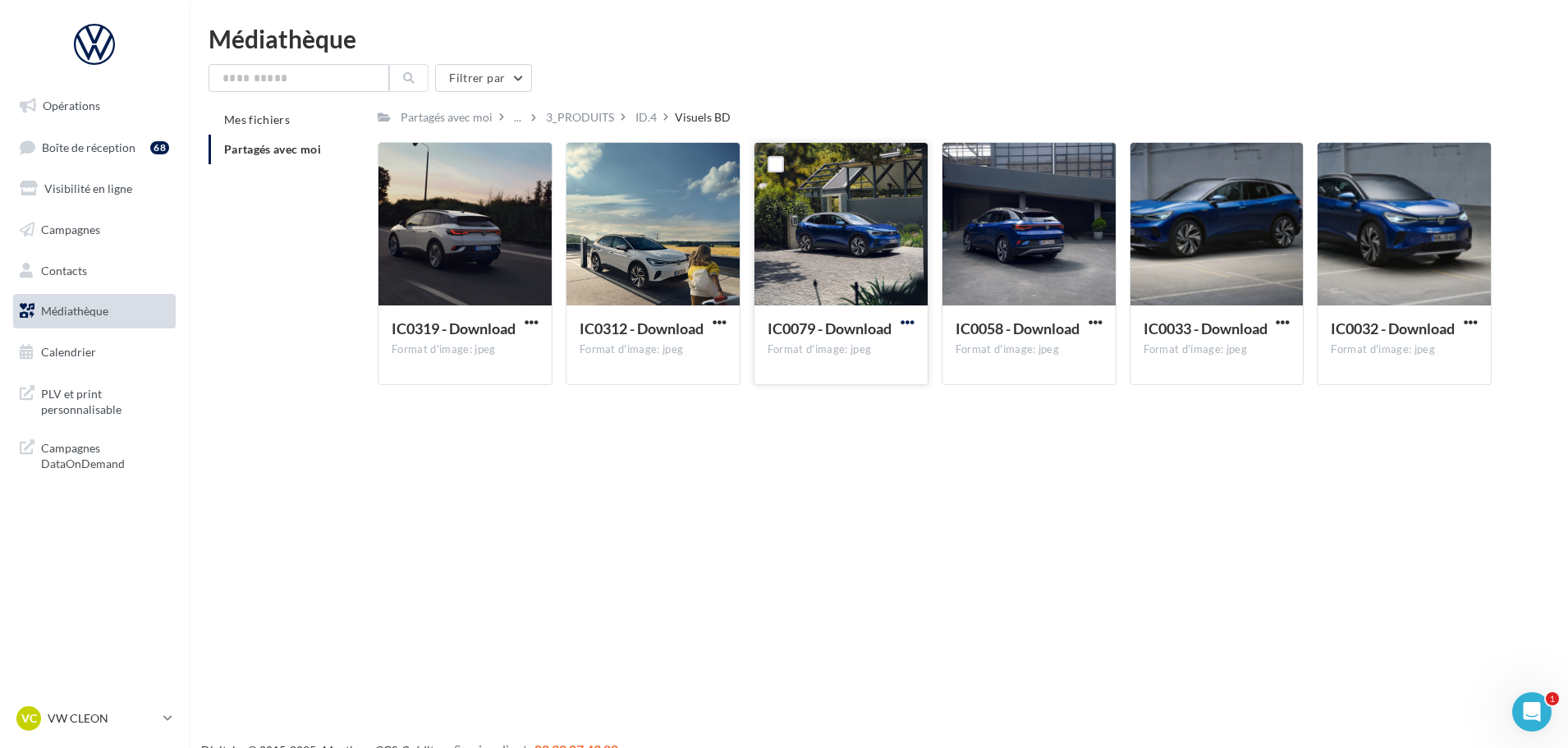 click at bounding box center [907, 322] 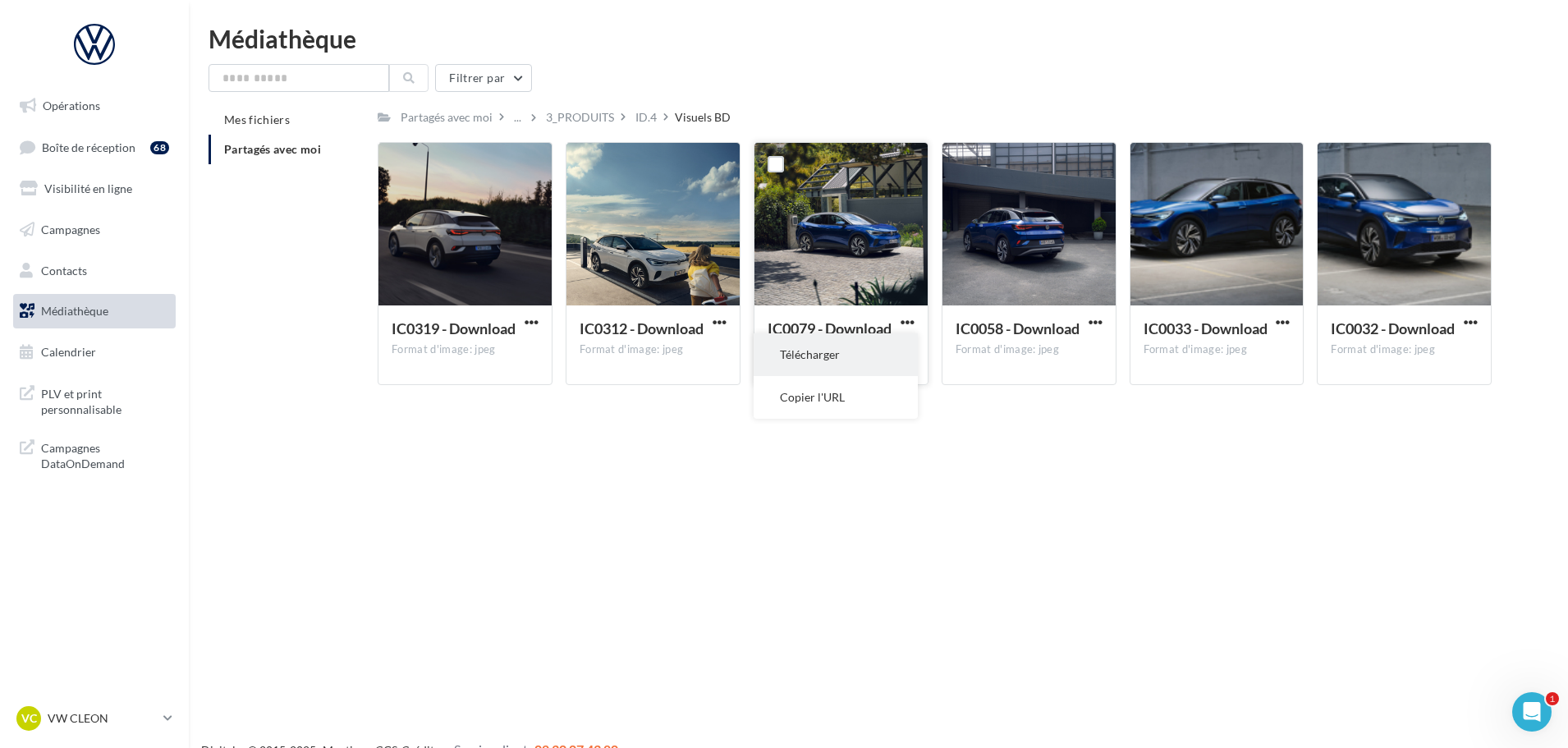 click on "Télécharger" at bounding box center [836, 355] 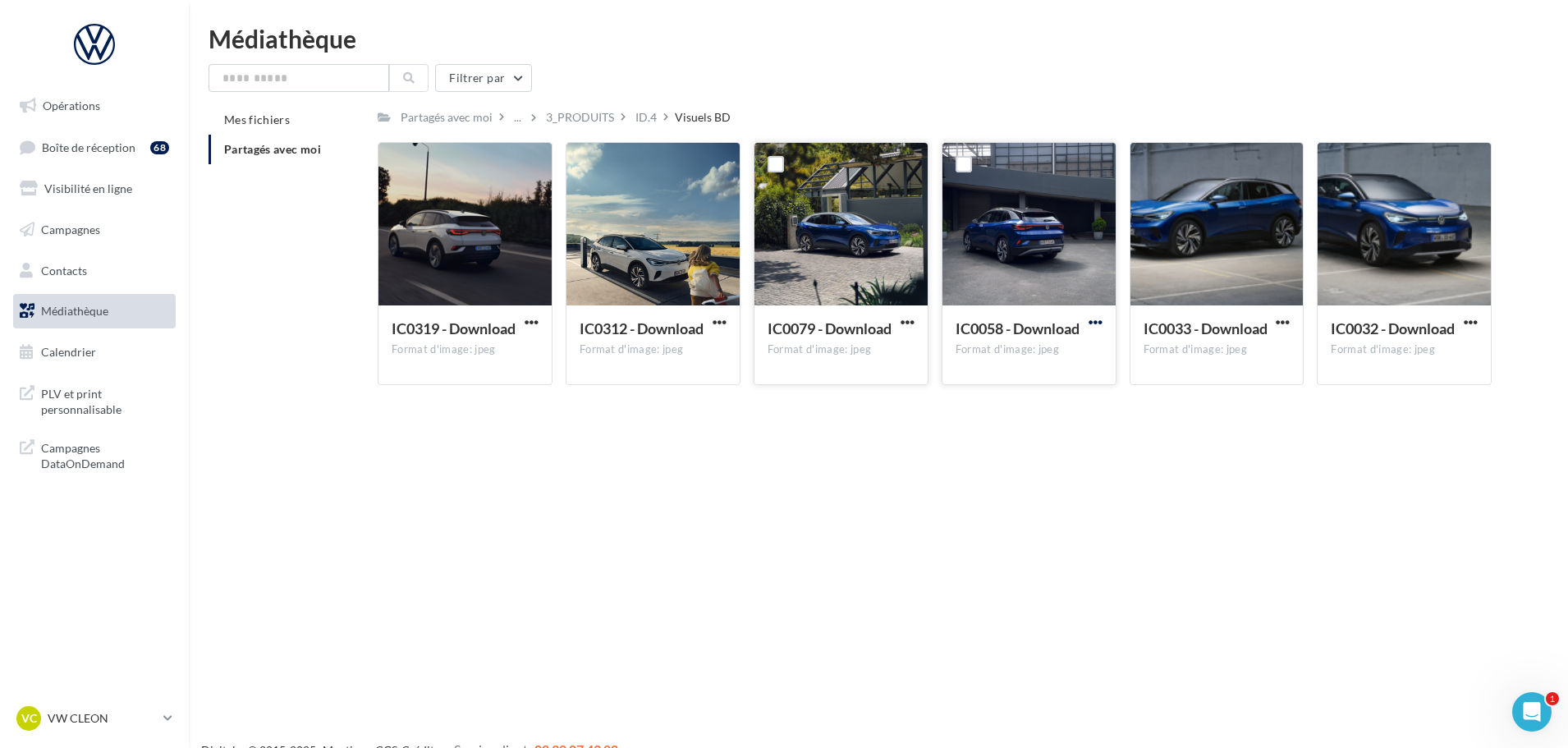 click at bounding box center [1095, 322] 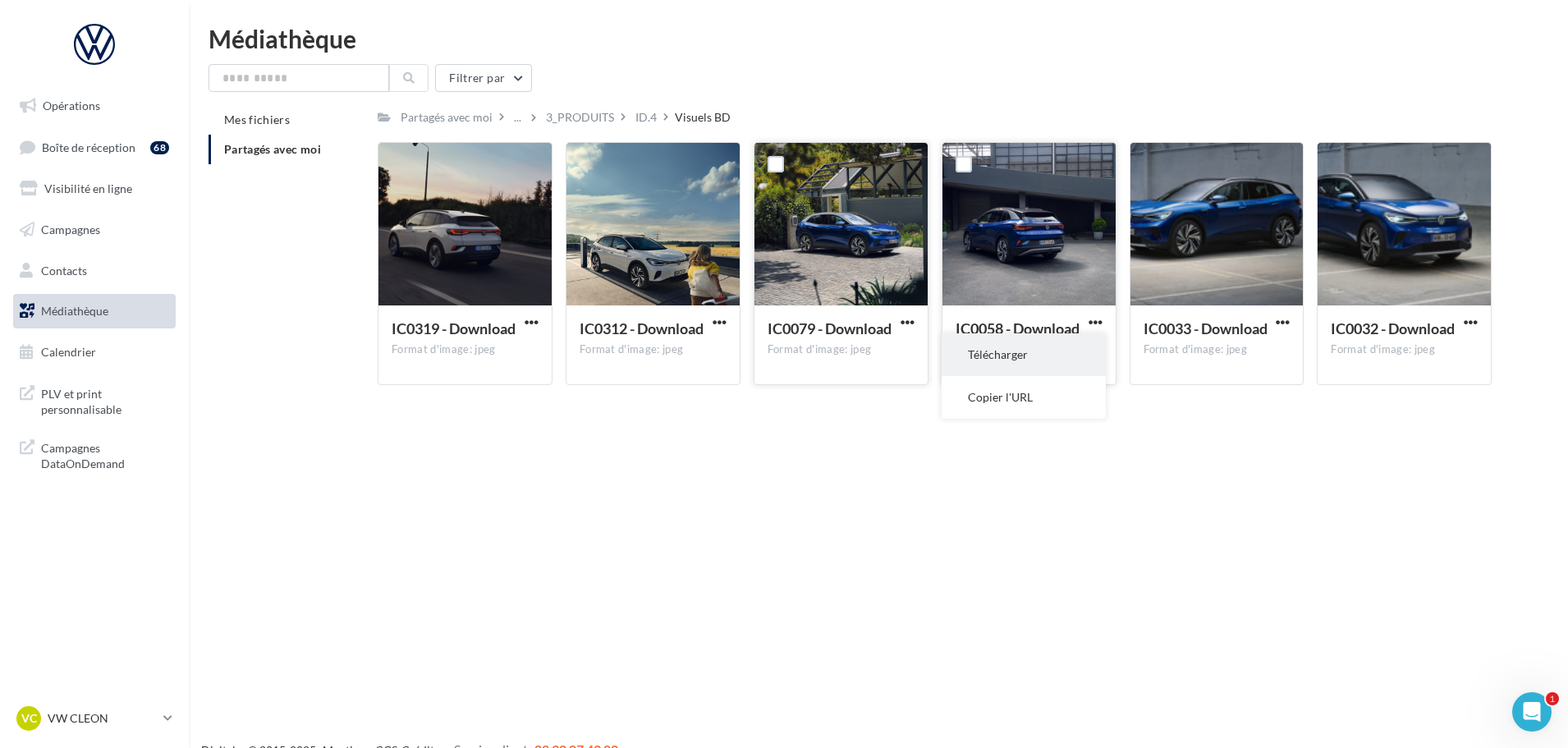 click on "Télécharger" at bounding box center [1024, 355] 